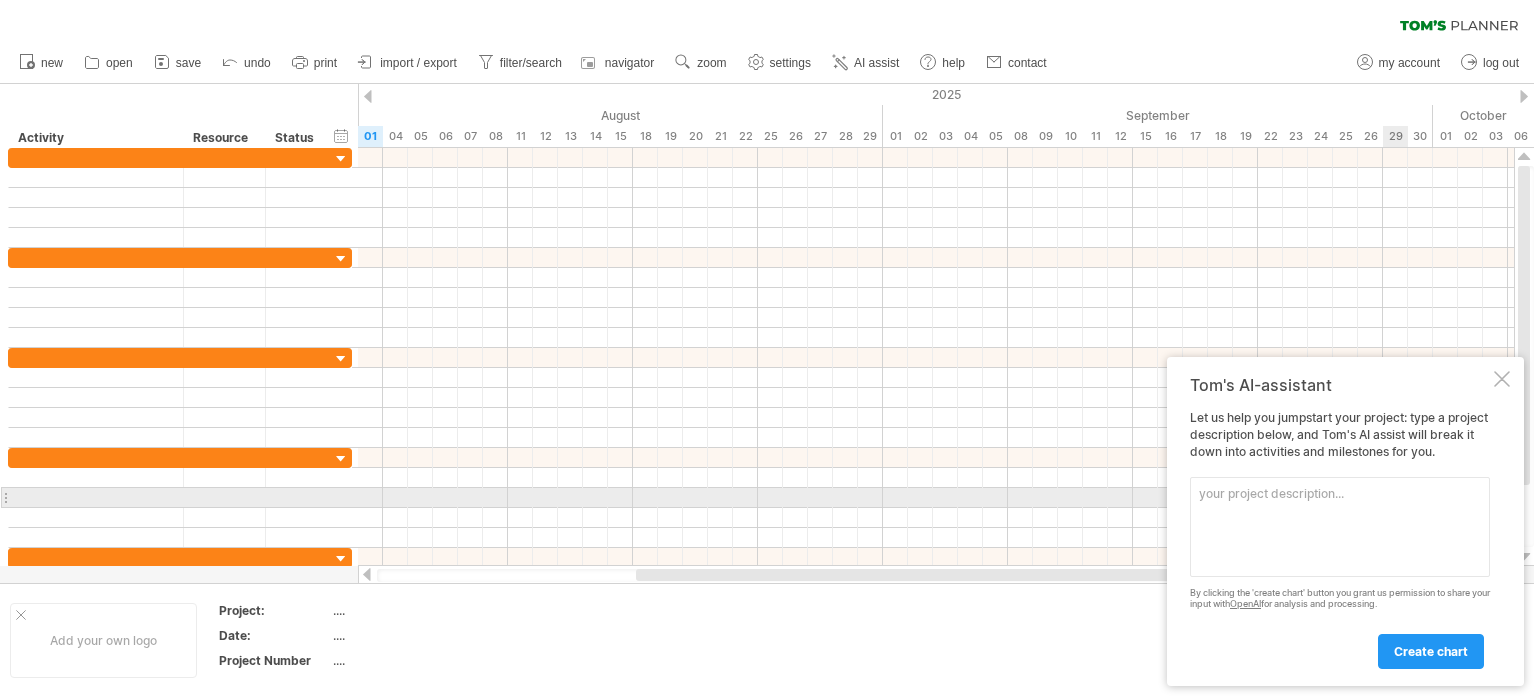 scroll, scrollTop: 0, scrollLeft: 0, axis: both 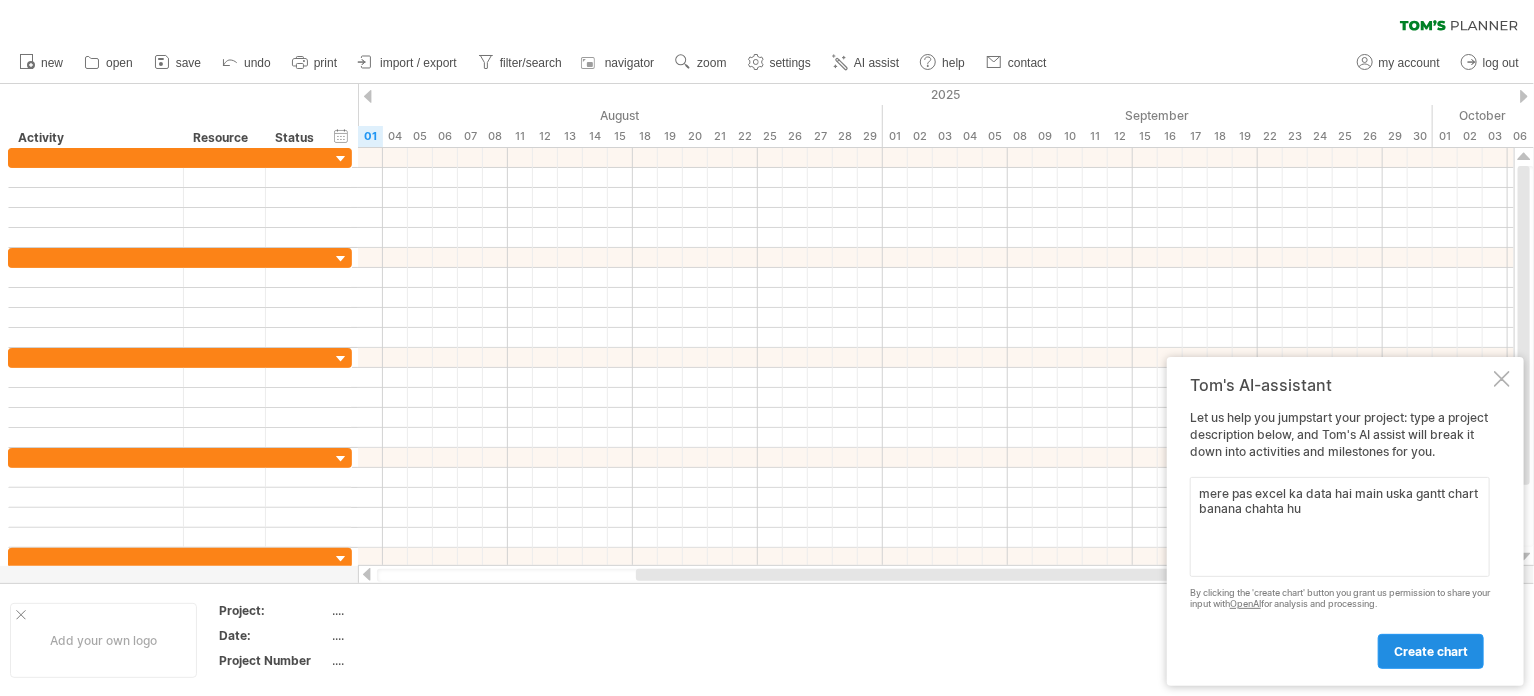 type on "mere pas excel ka data hai main uska gantt chart banana chahta hu" 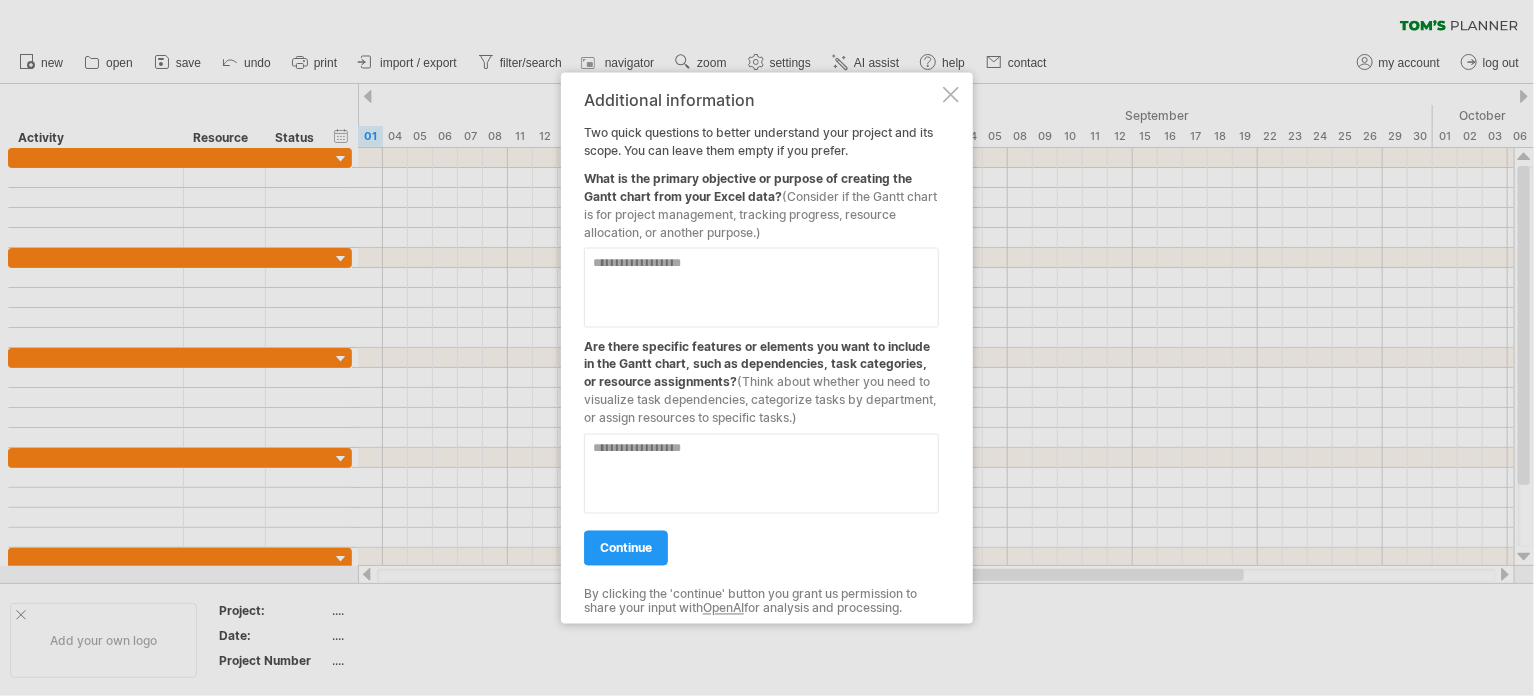 click at bounding box center (951, 95) 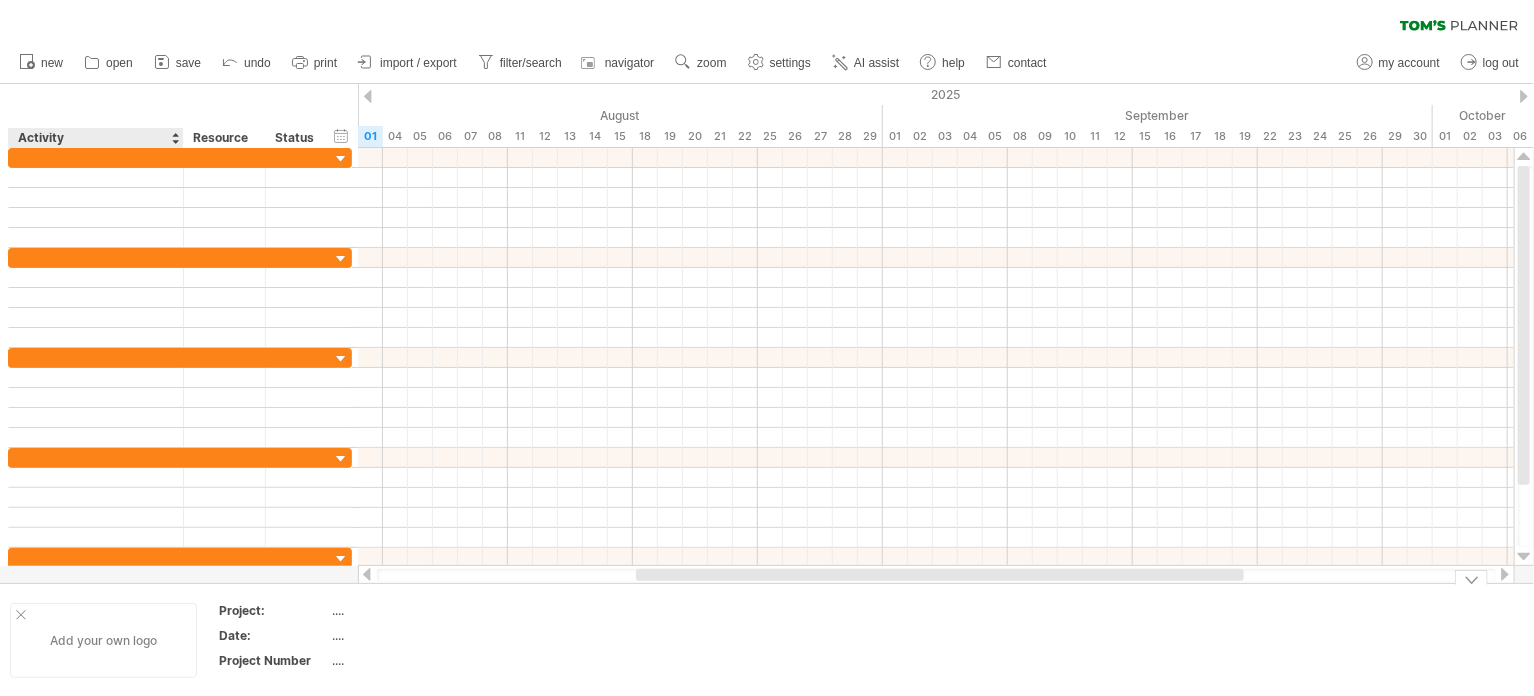 click on "Add your own logo" at bounding box center (103, 640) 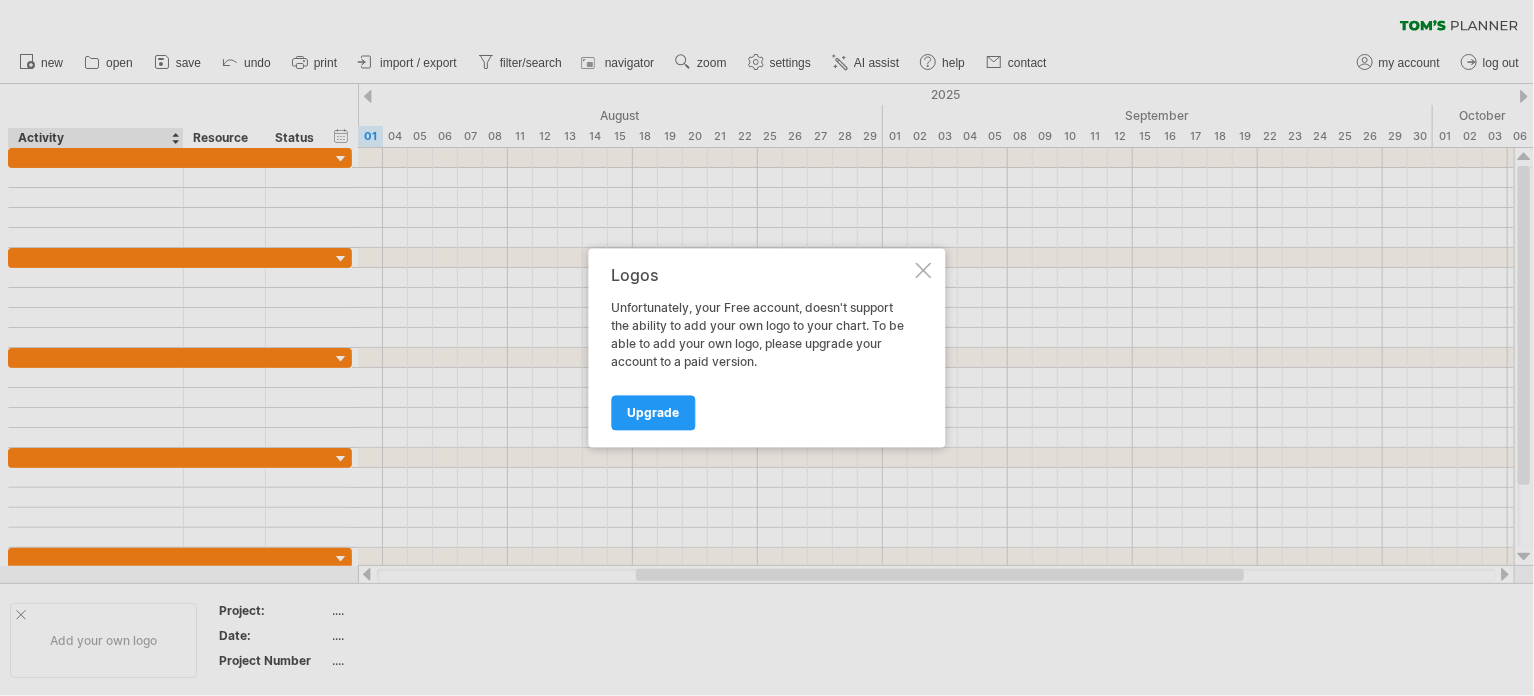 click at bounding box center [924, 271] 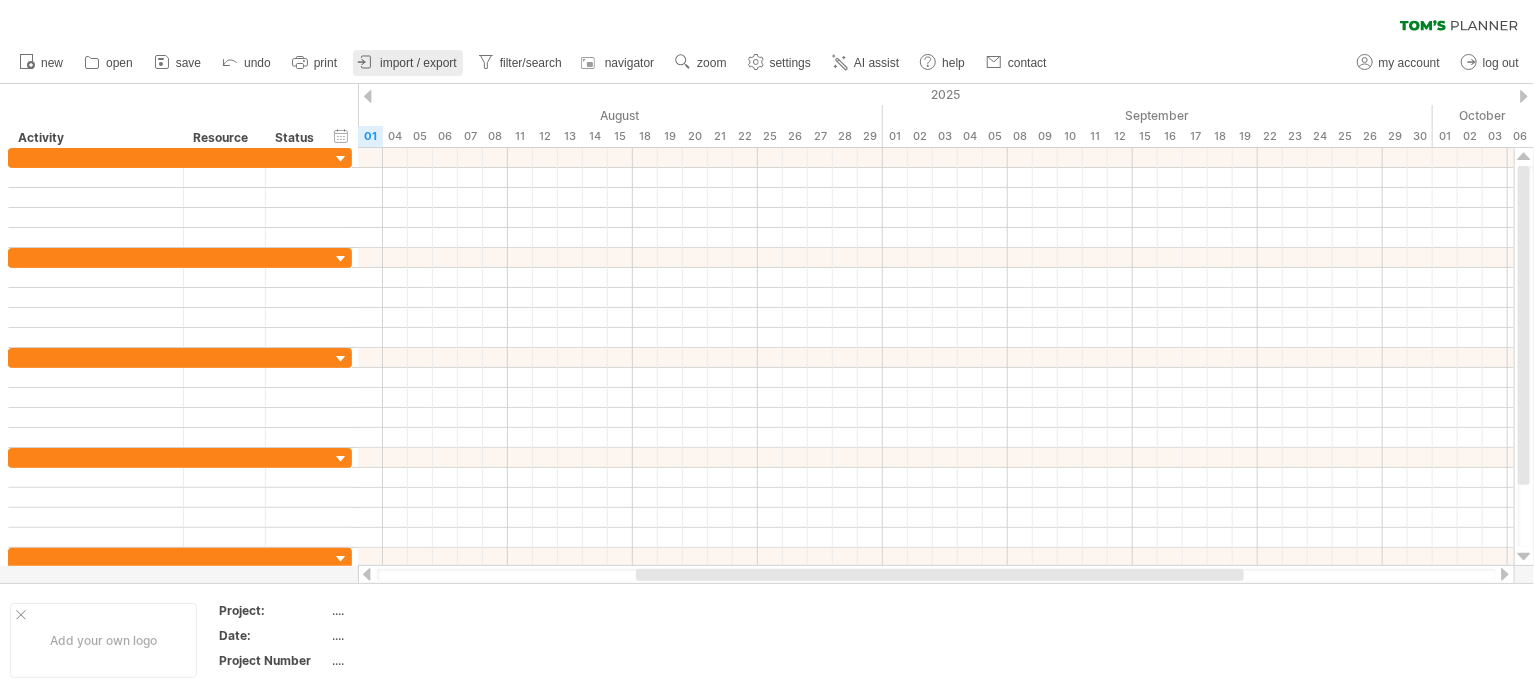 click on "import / export" at bounding box center (418, 63) 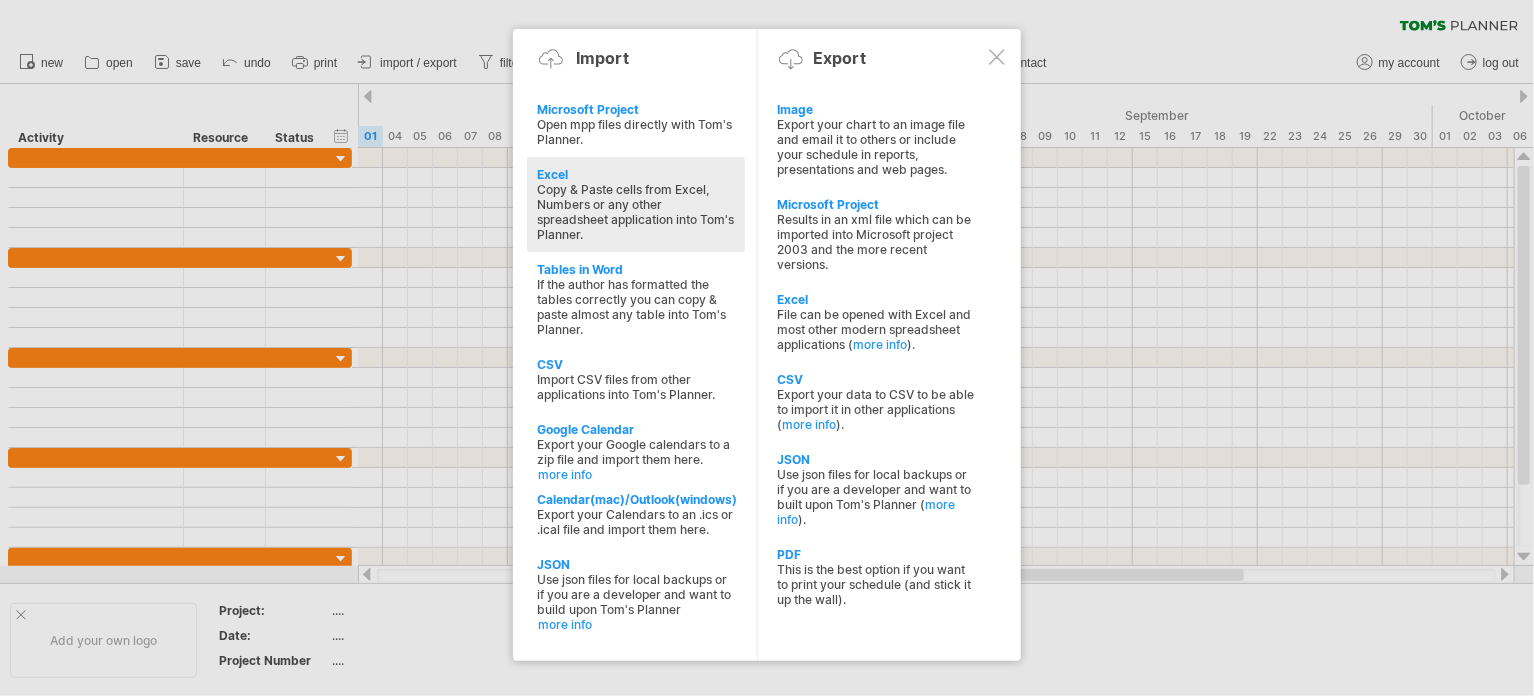 click on "Copy & Paste cells from Excel, Numbers or any other spreadsheet application into Tom's Planner." at bounding box center (636, 212) 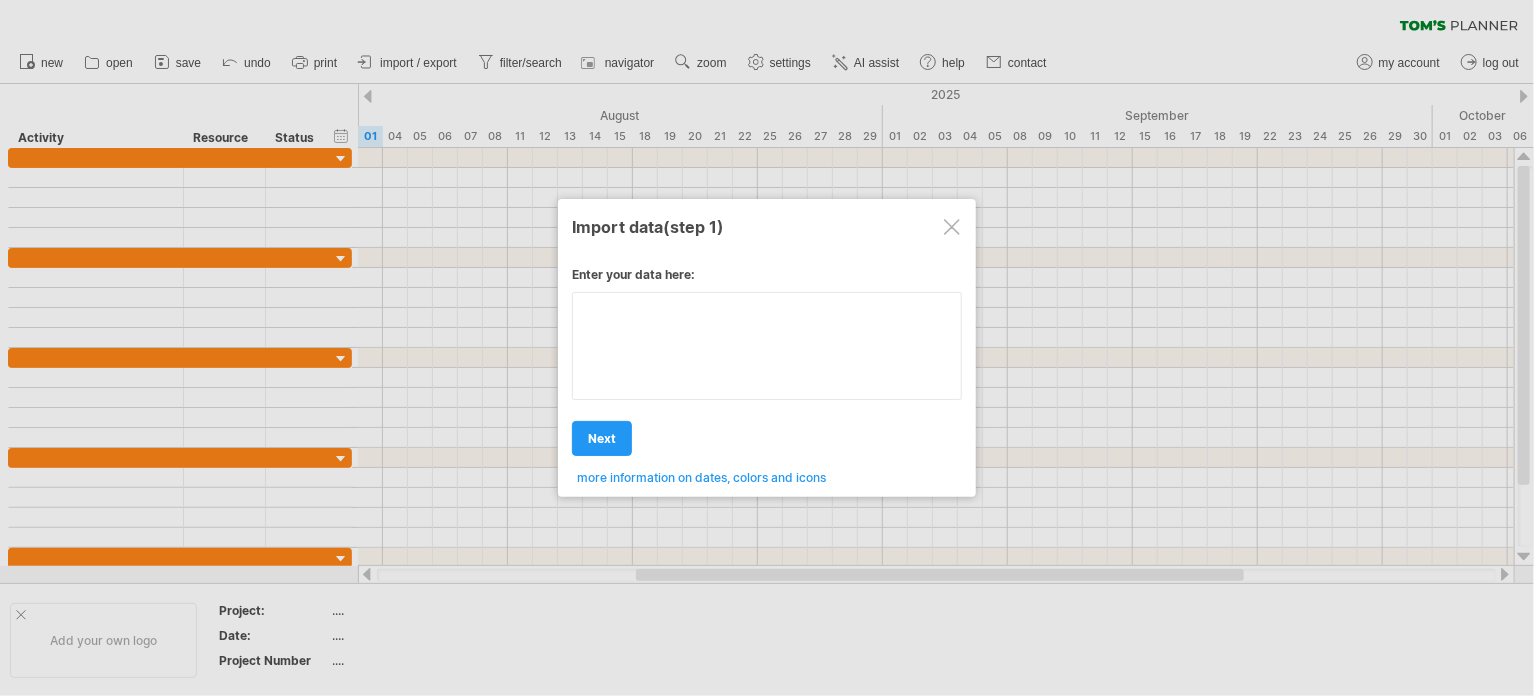 click at bounding box center [767, 346] 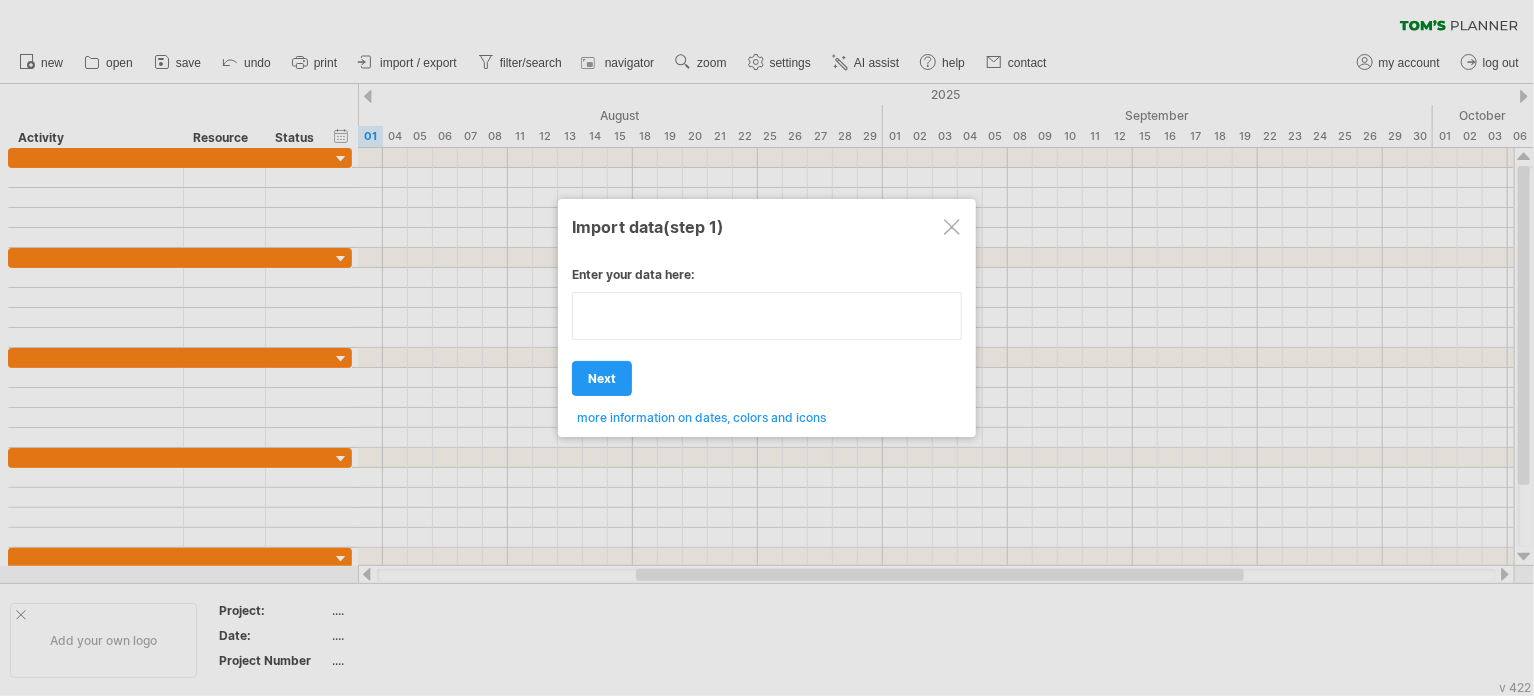 paste on "**********" 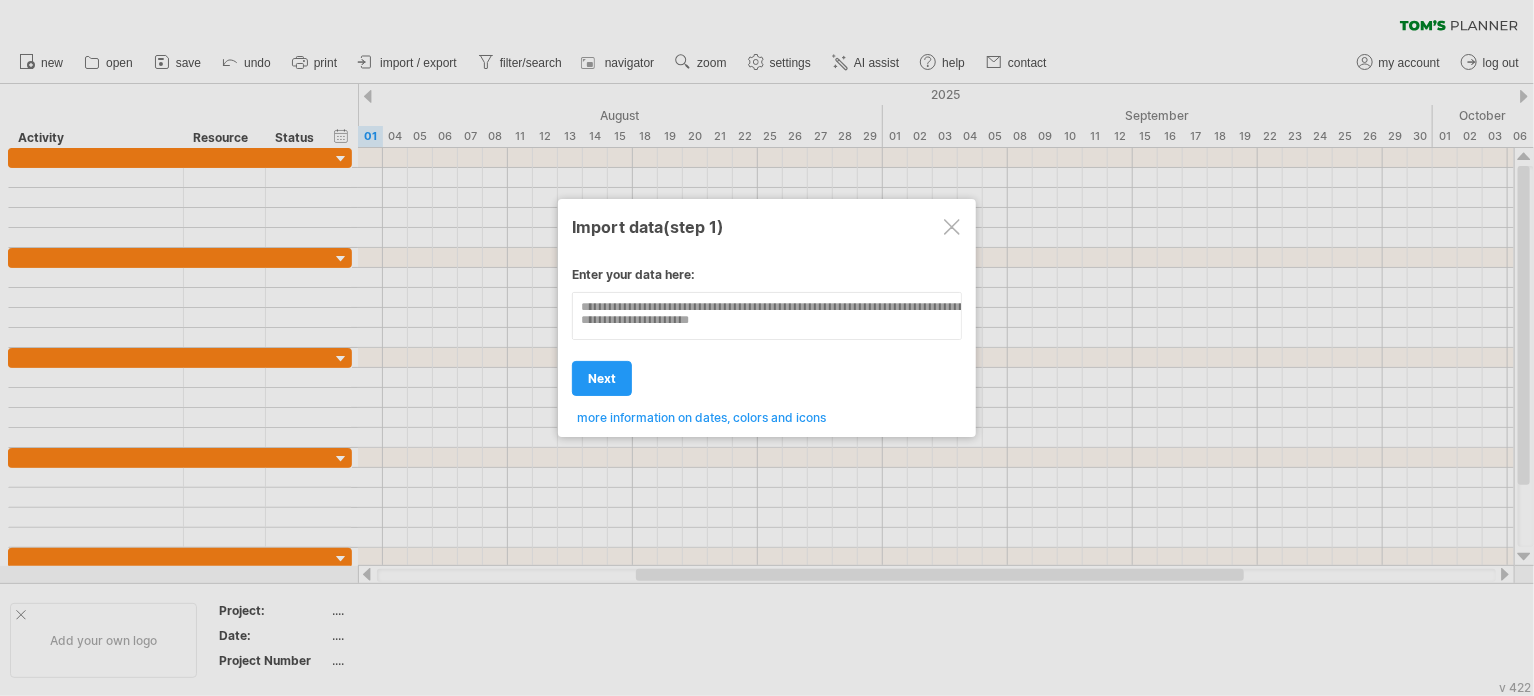 scroll, scrollTop: 22, scrollLeft: 0, axis: vertical 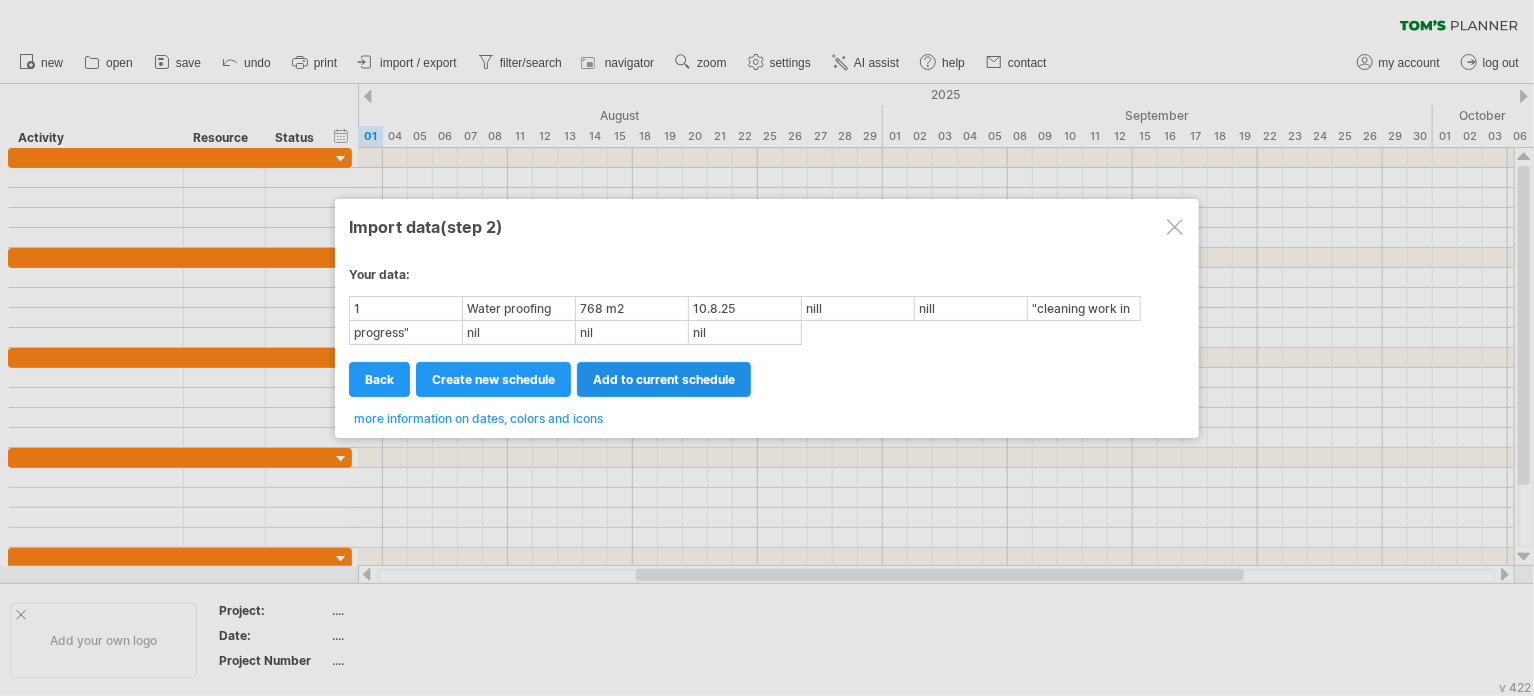 click on "add to current schedule" at bounding box center (664, 379) 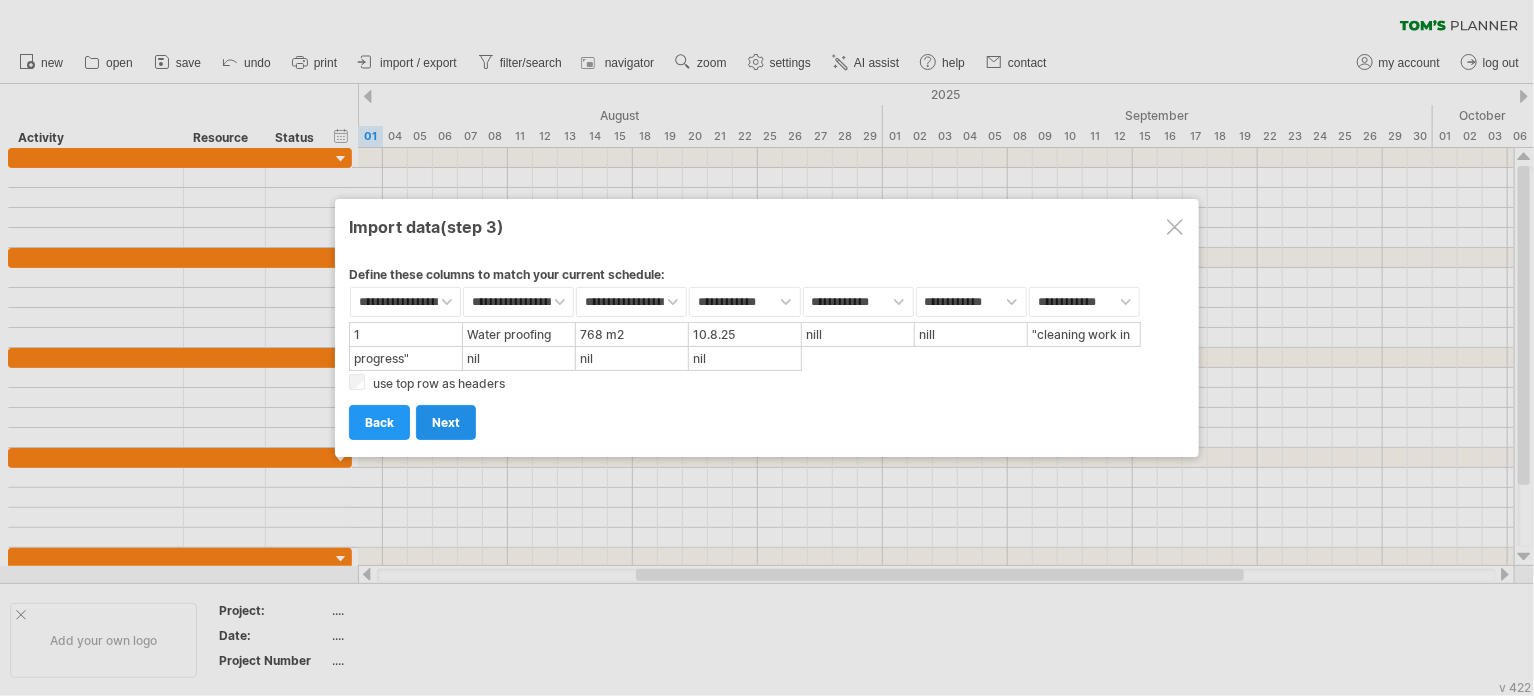click on "next" at bounding box center (446, 422) 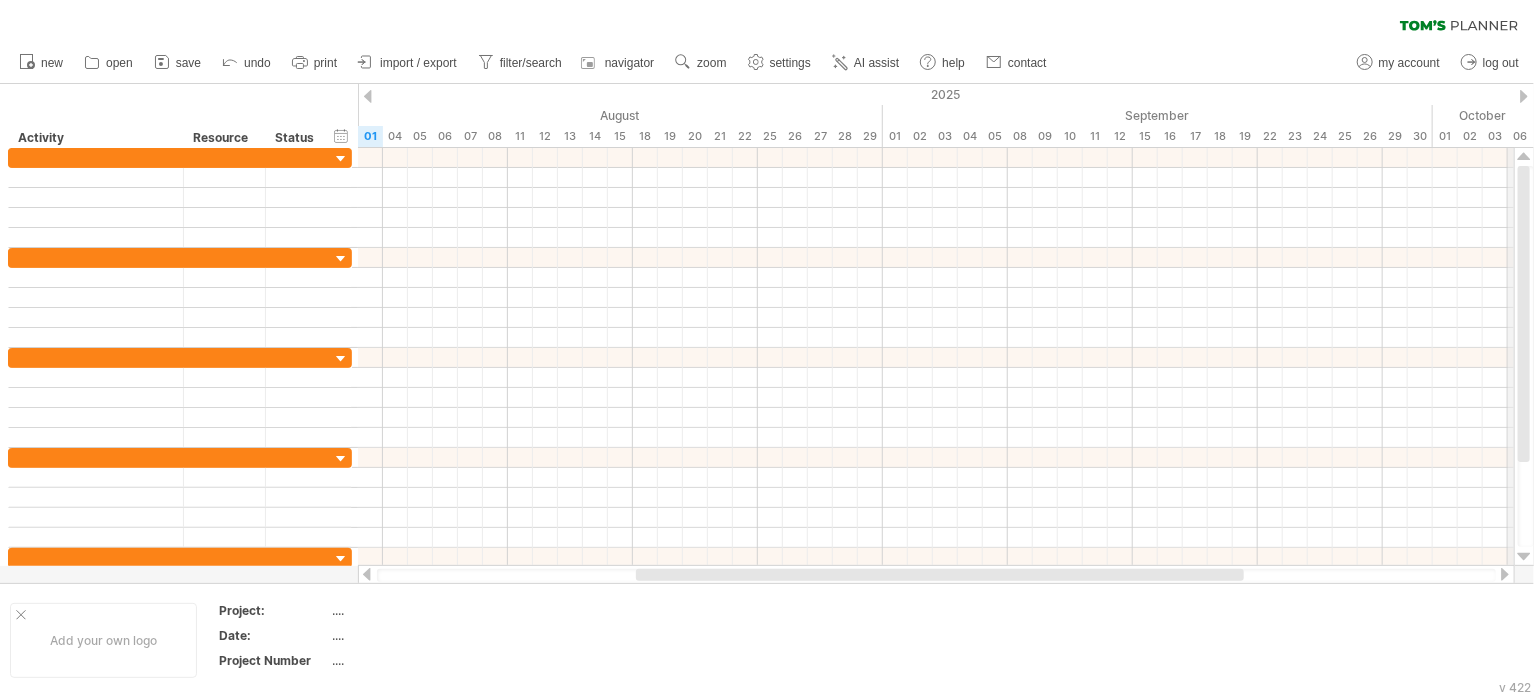 drag, startPoint x: 1529, startPoint y: 391, endPoint x: 1525, endPoint y: 114, distance: 277.02887 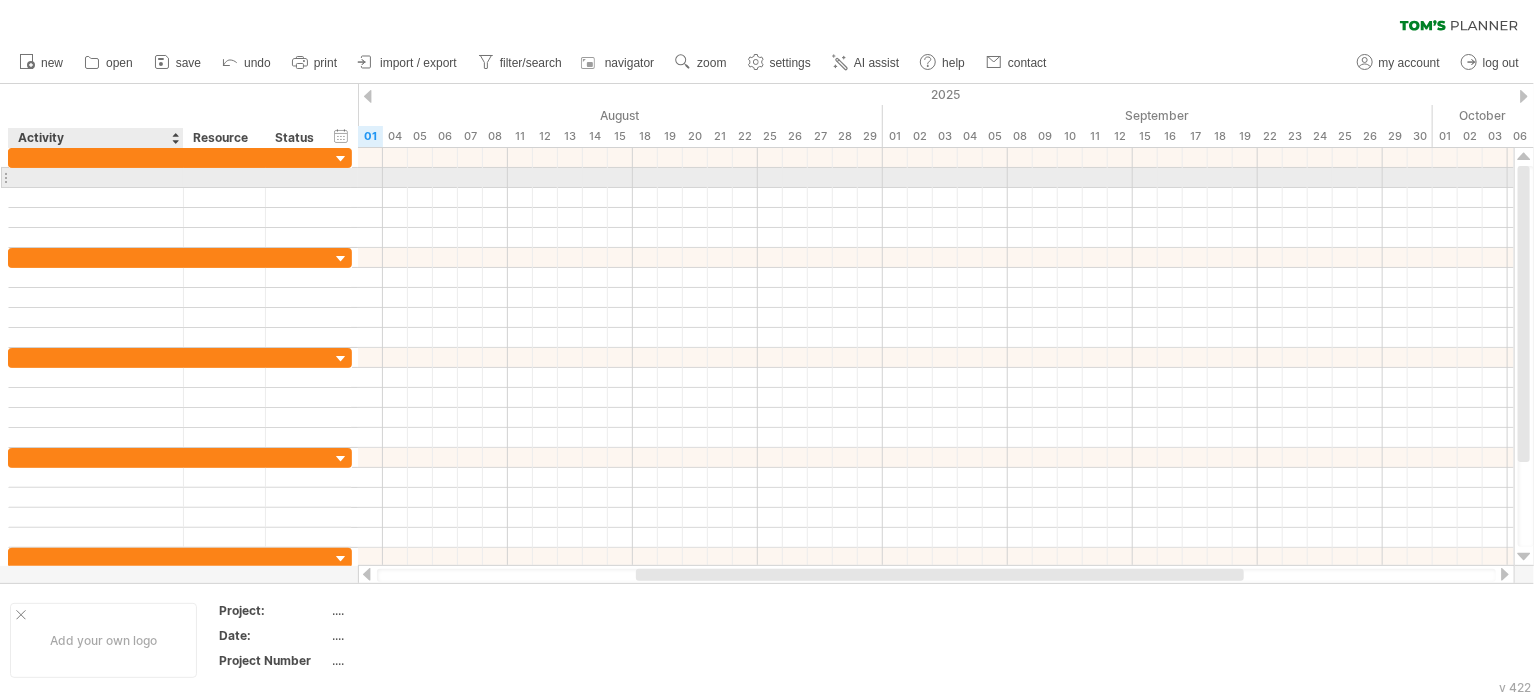 click at bounding box center (181, 178) 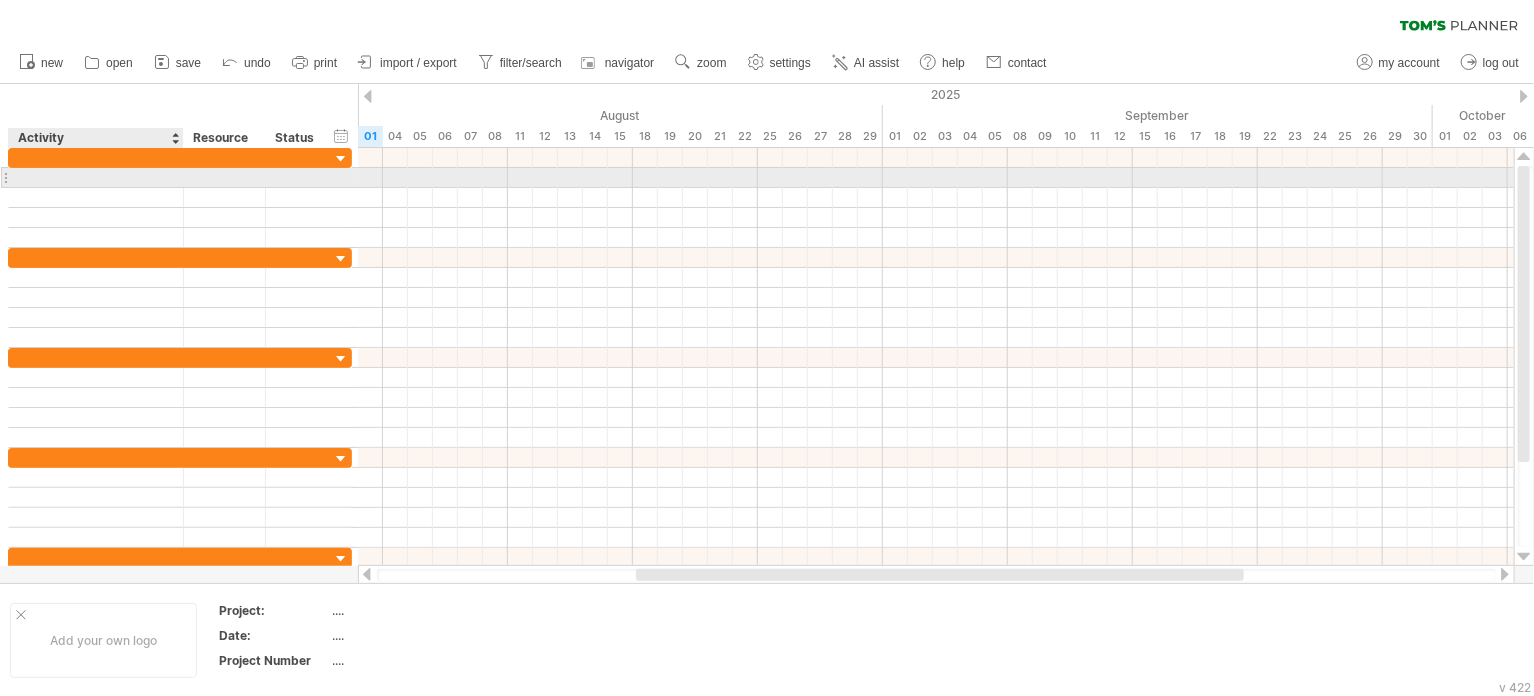 click at bounding box center (96, 177) 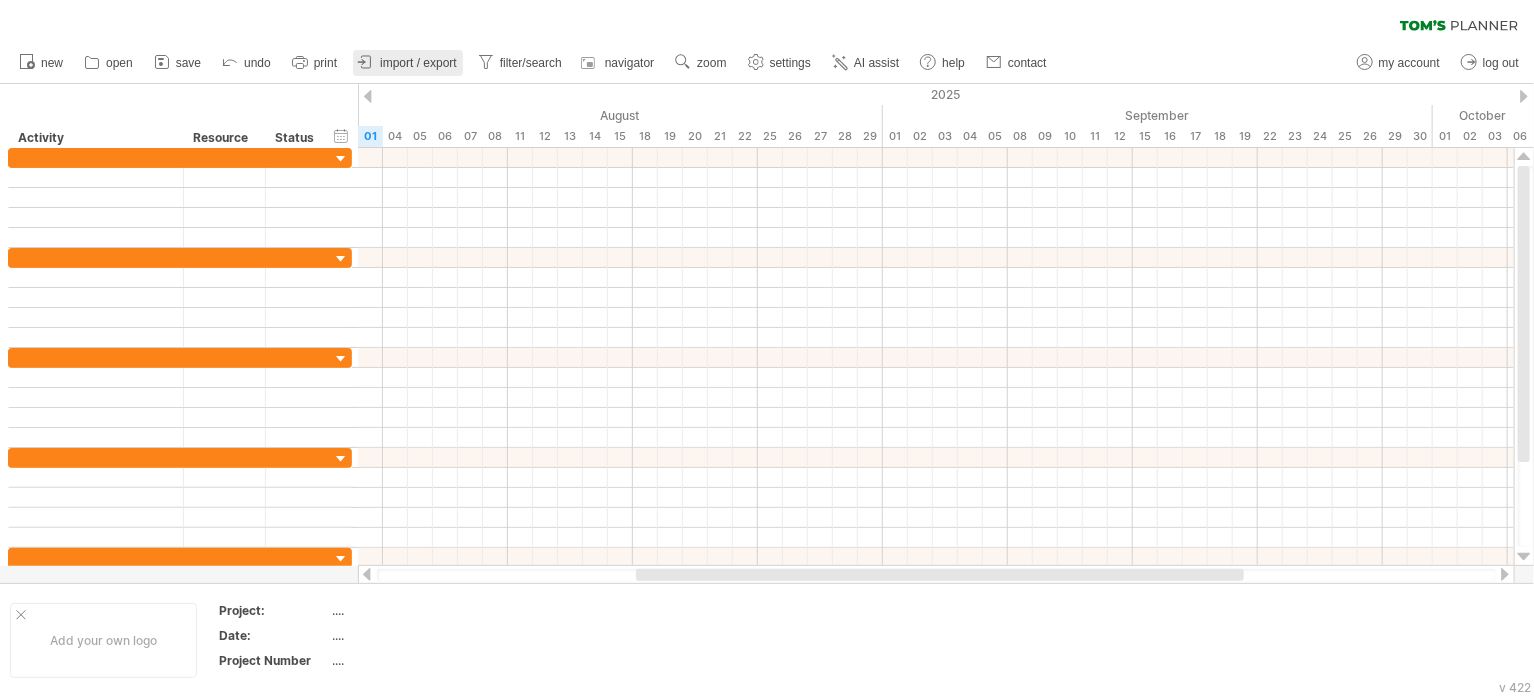 click on "import / export" at bounding box center [418, 63] 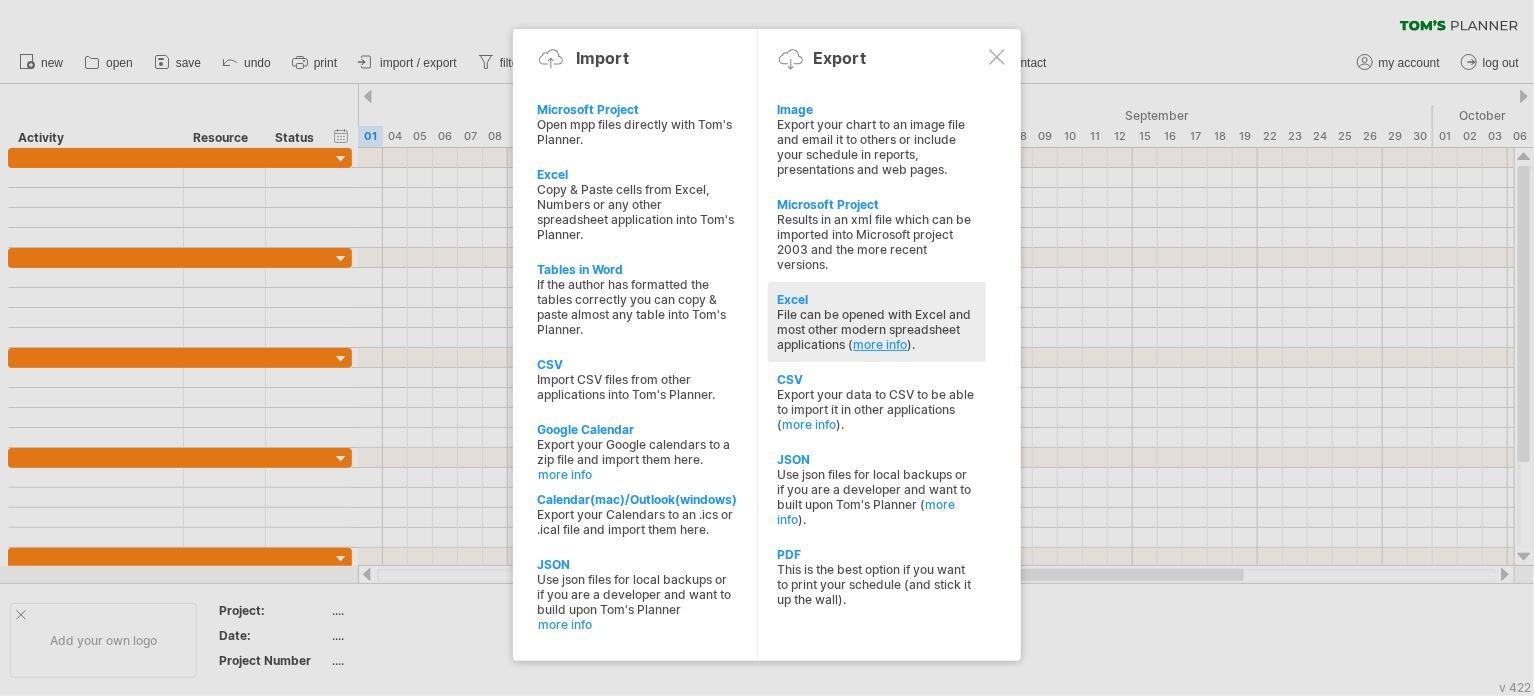 click on "more info" at bounding box center (881, 344) 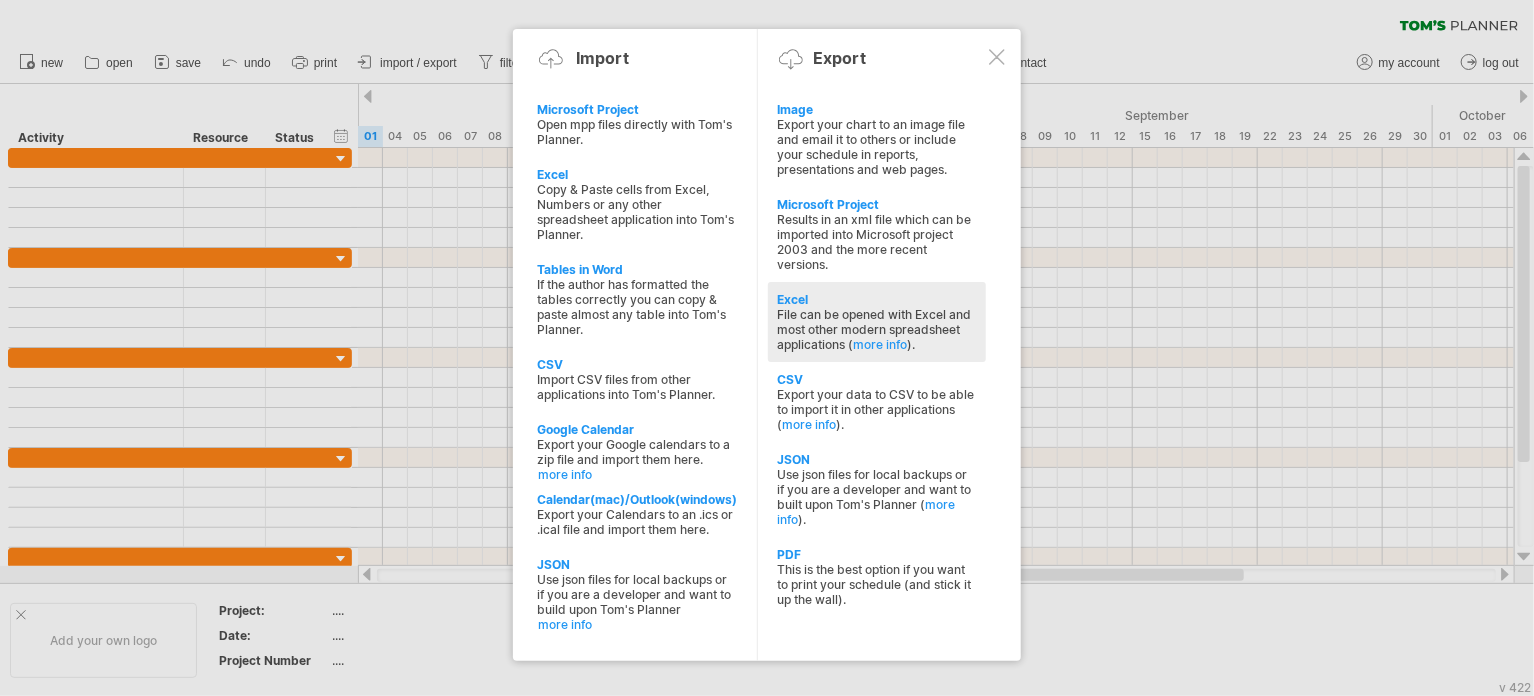 click on "File can be opened with Excel and most other modern spreadsheet applications
( more info )." at bounding box center [877, 329] 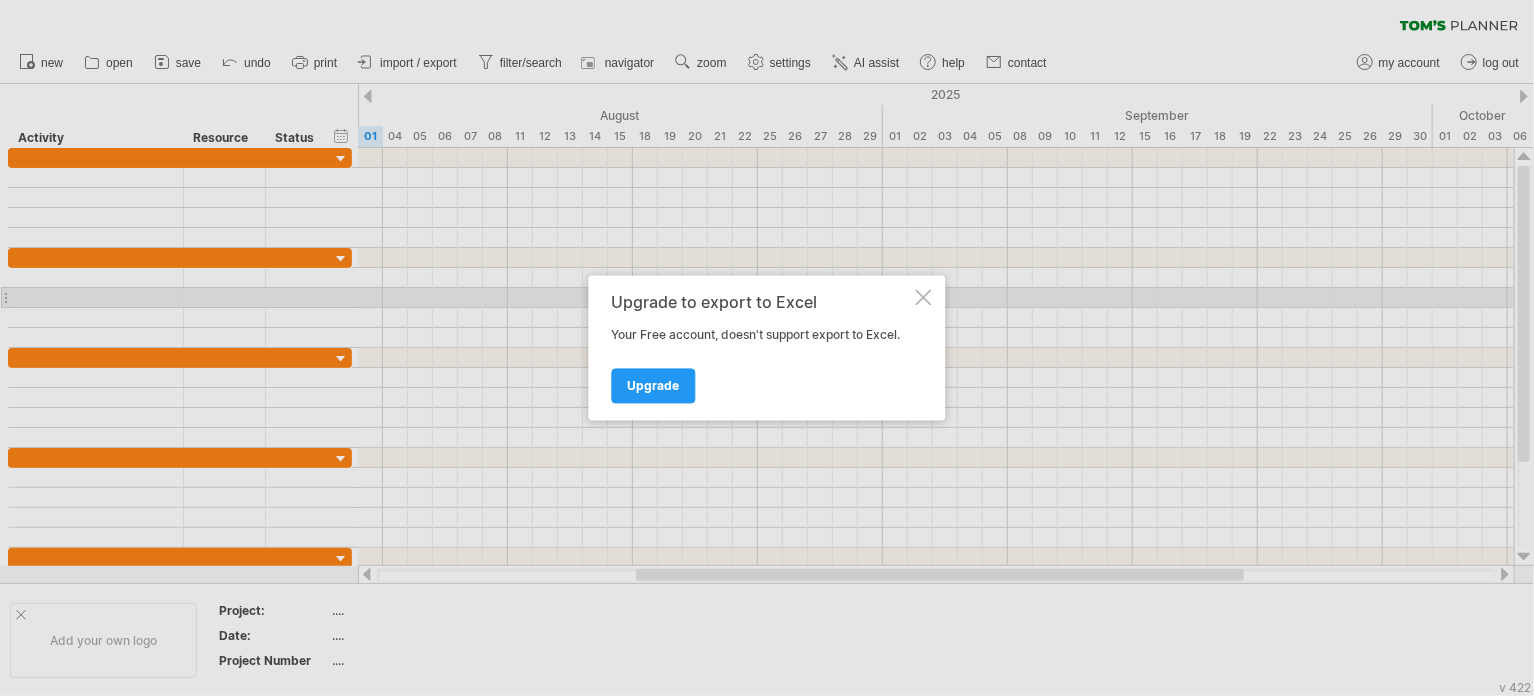 click at bounding box center [924, 298] 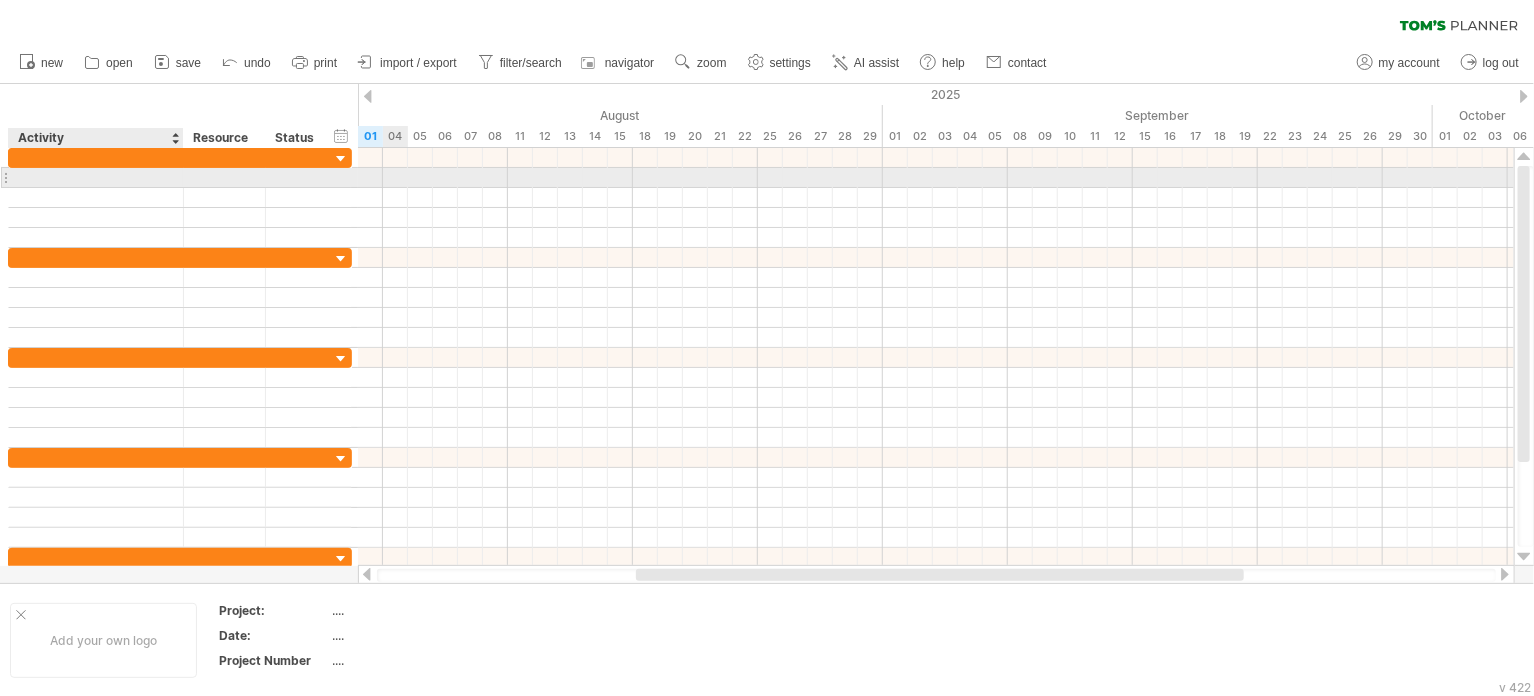 click at bounding box center [96, 177] 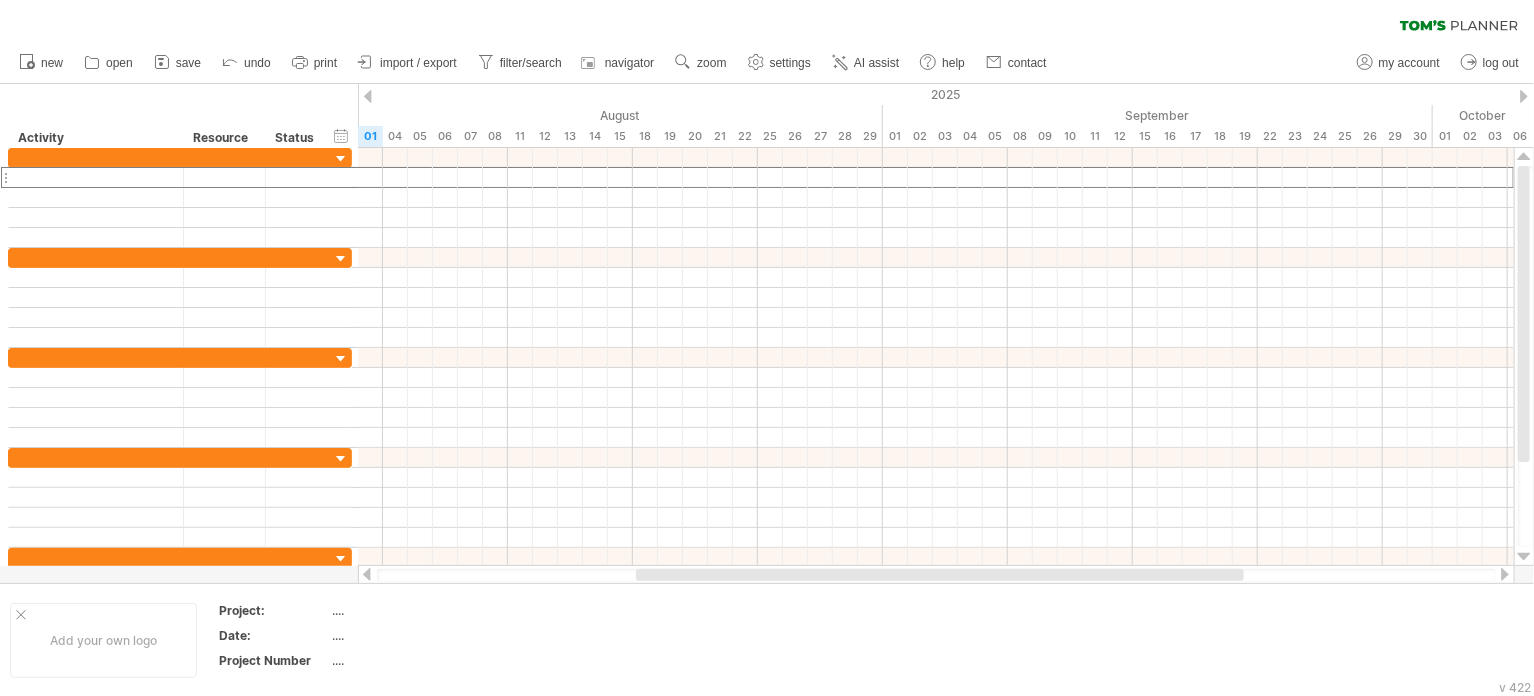 click at bounding box center [368, 96] 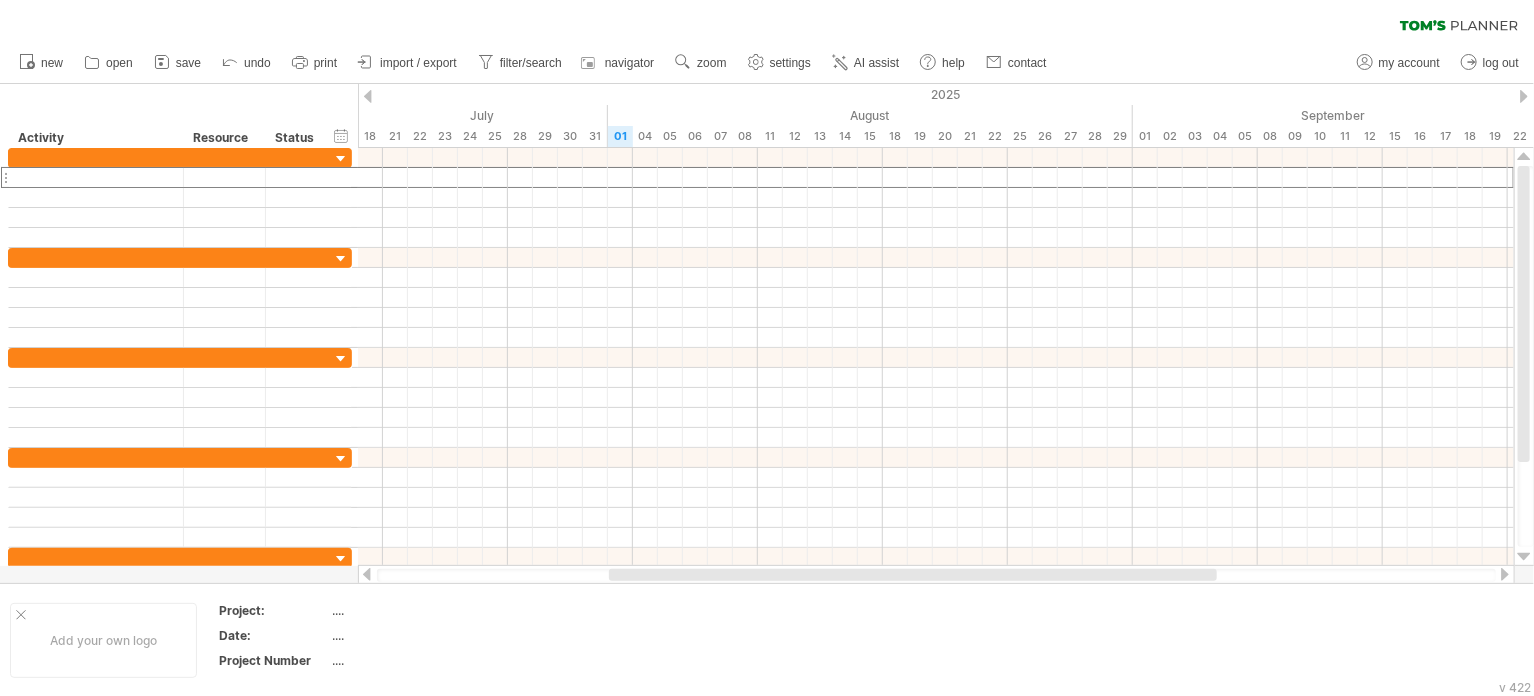 click at bounding box center [368, 96] 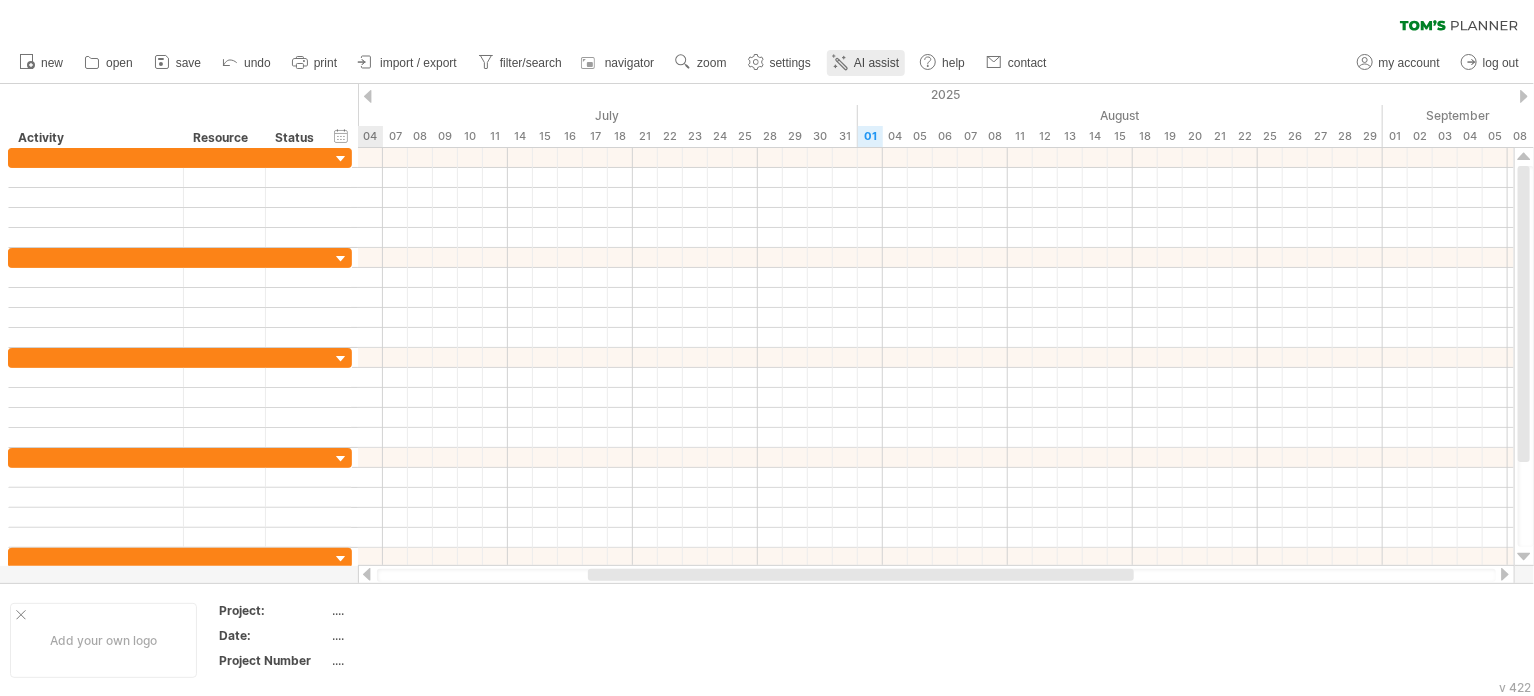 click on "AI assist" at bounding box center [876, 63] 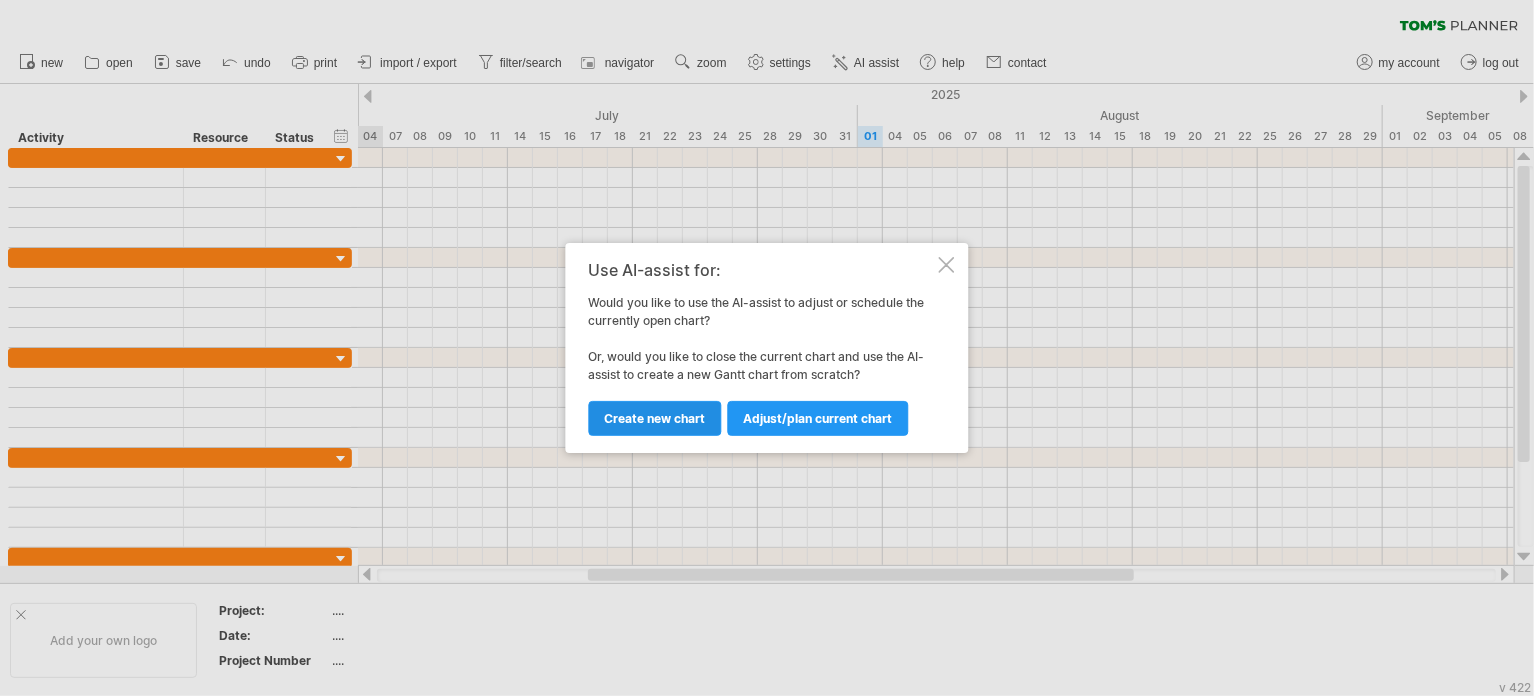 click on "Create new chart" at bounding box center [655, 418] 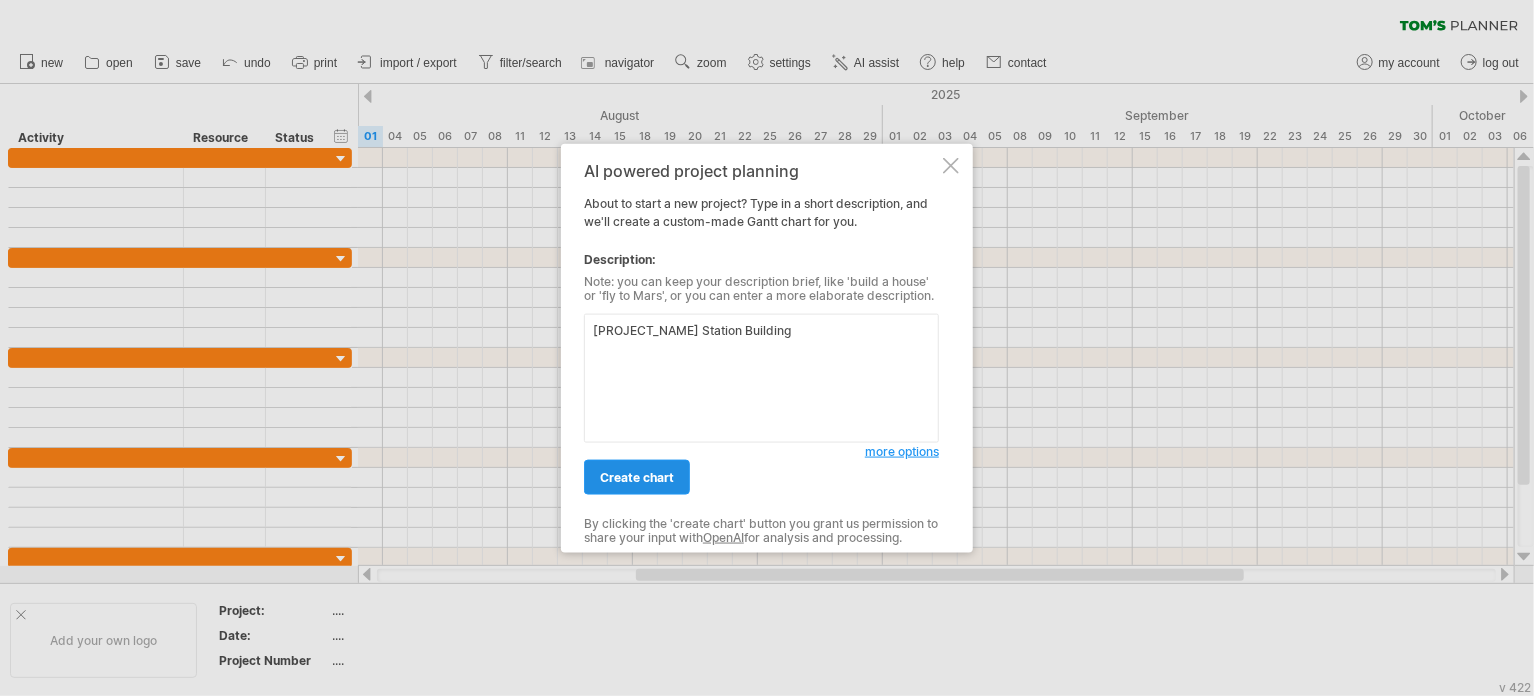 type on "[PROJECT_NAME] Station Building" 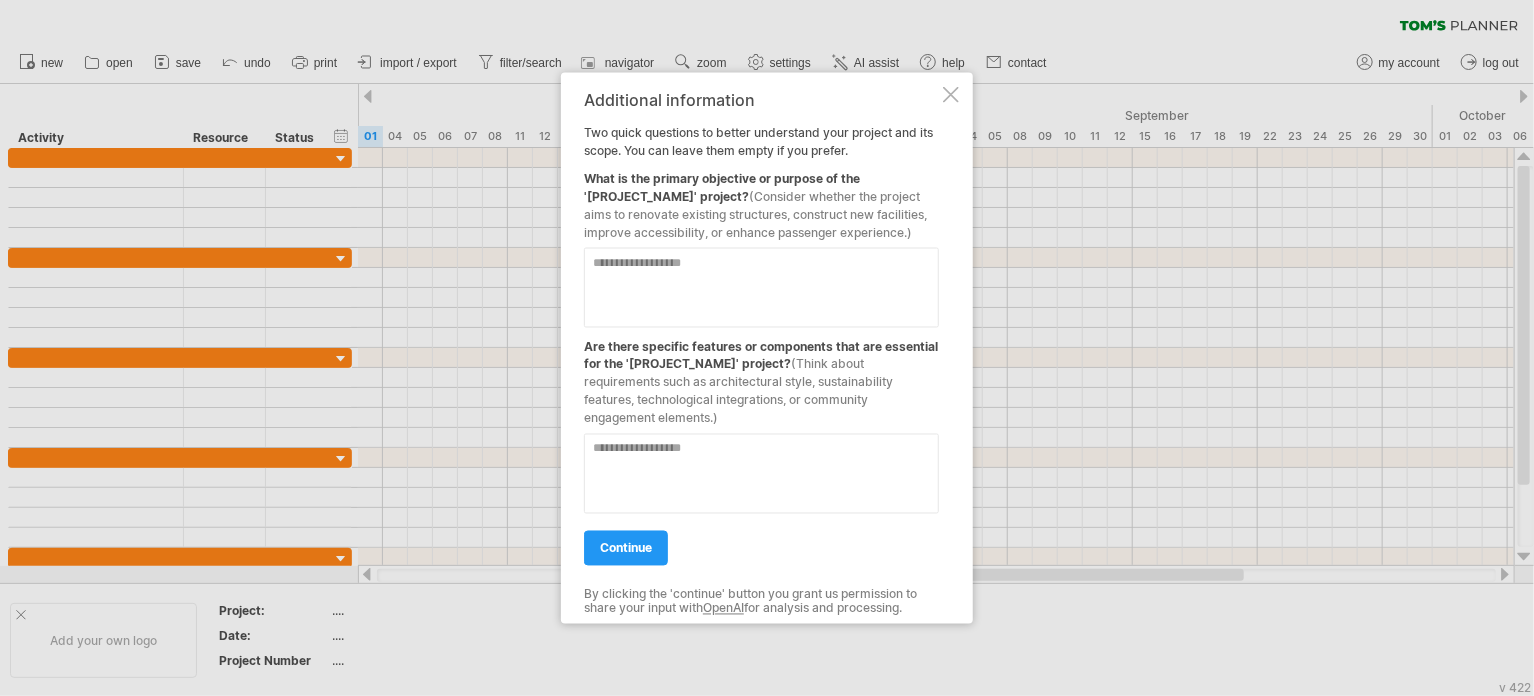 click at bounding box center (951, 95) 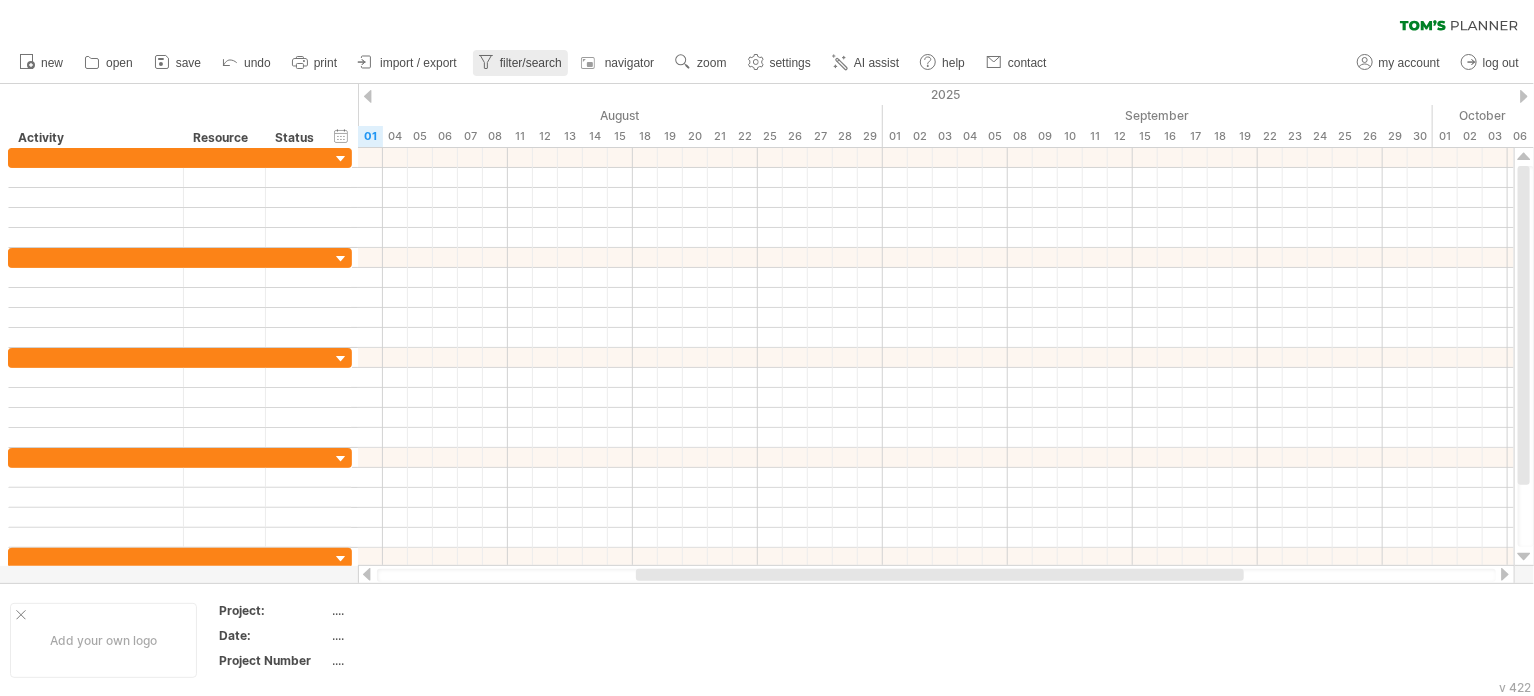 click on "filter/search" at bounding box center (531, 63) 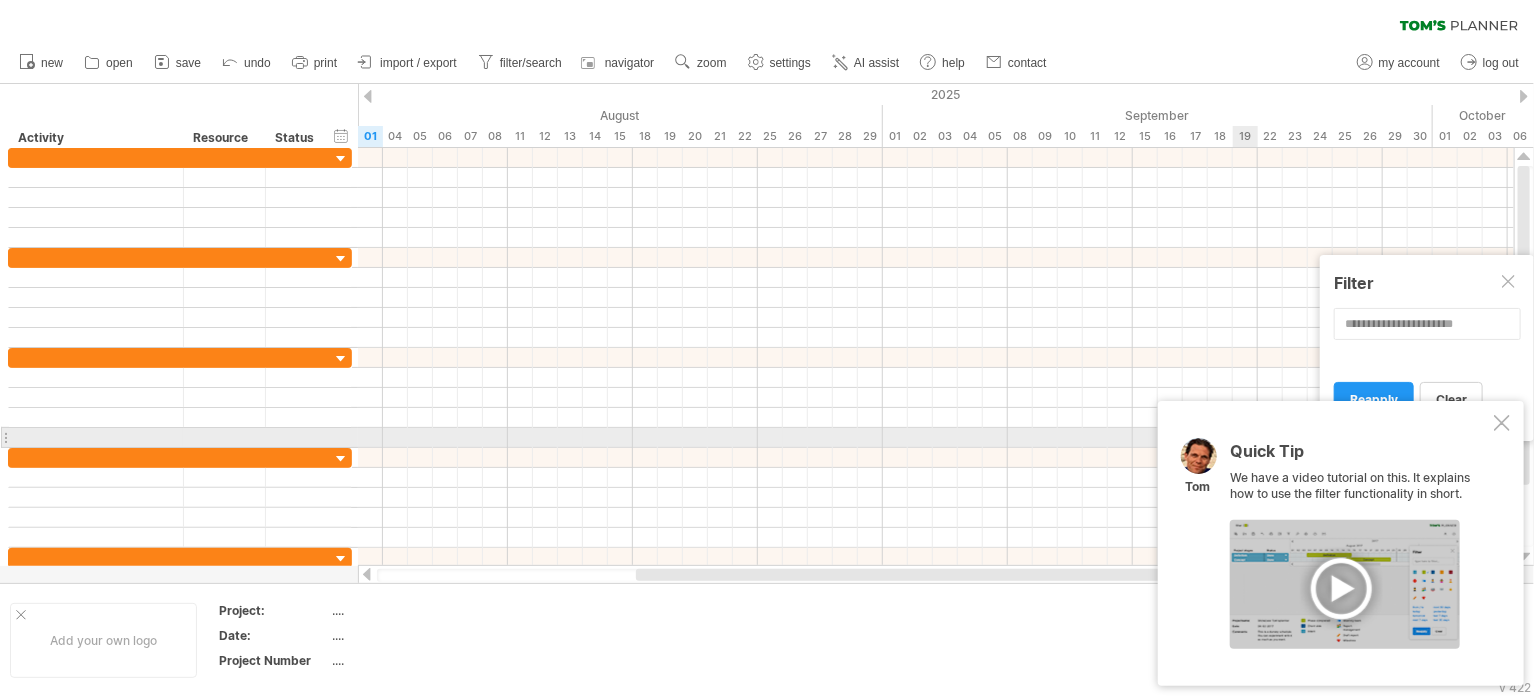 click at bounding box center [1502, 423] 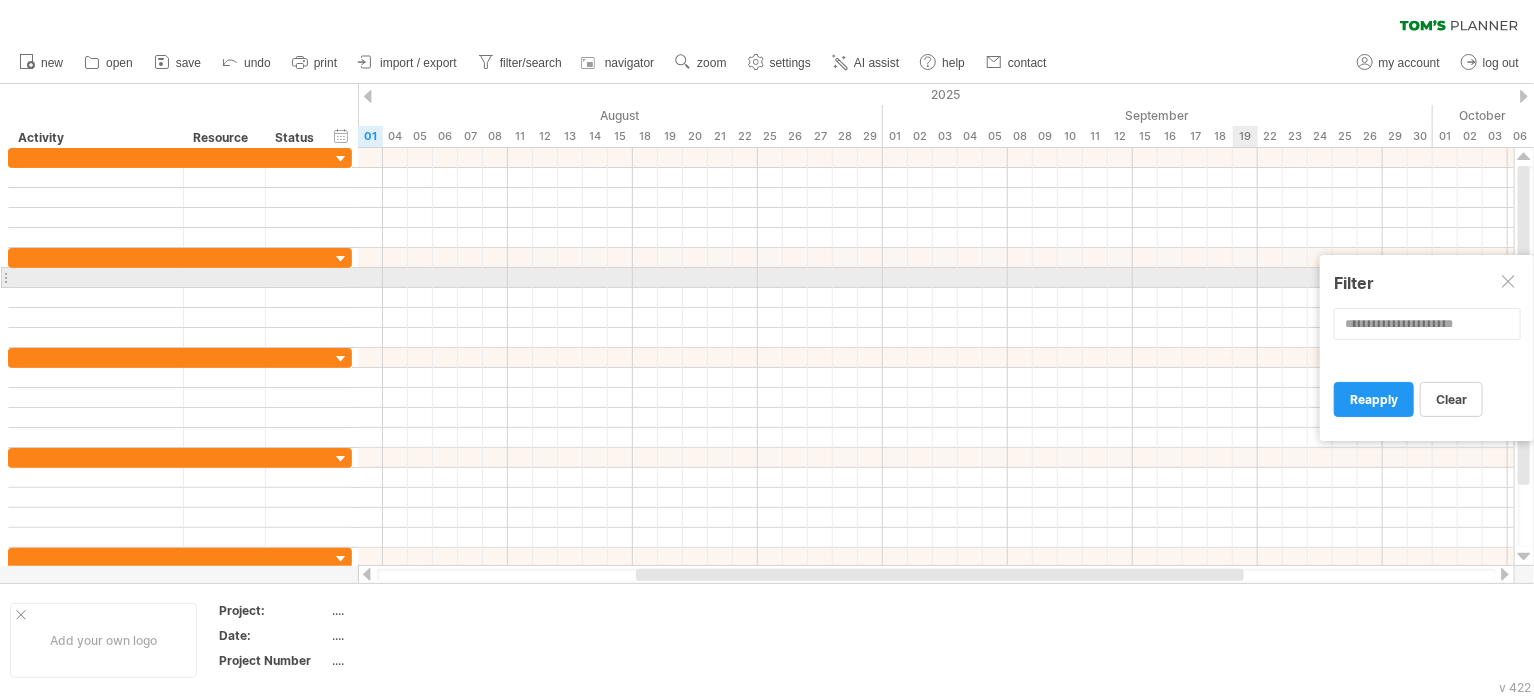 click at bounding box center [1510, 283] 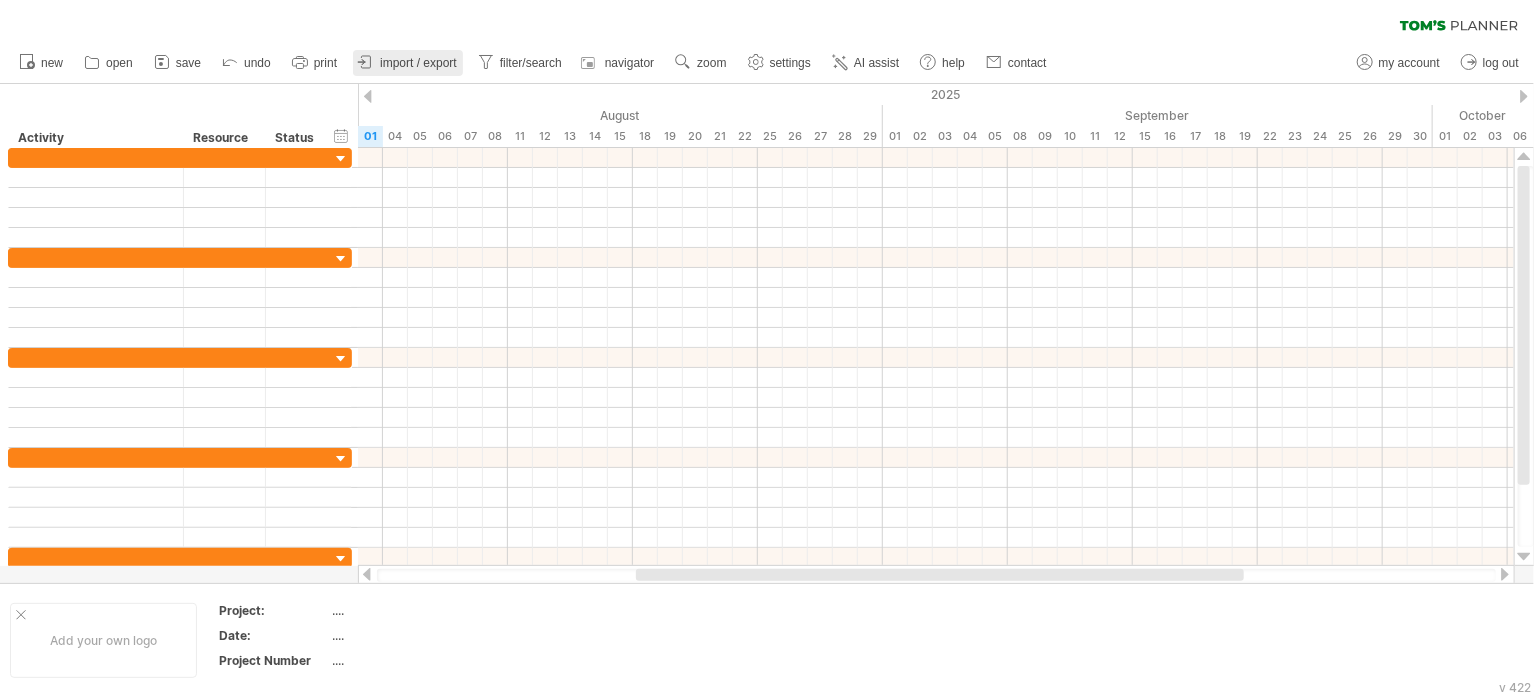 click on "import / export" at bounding box center (418, 63) 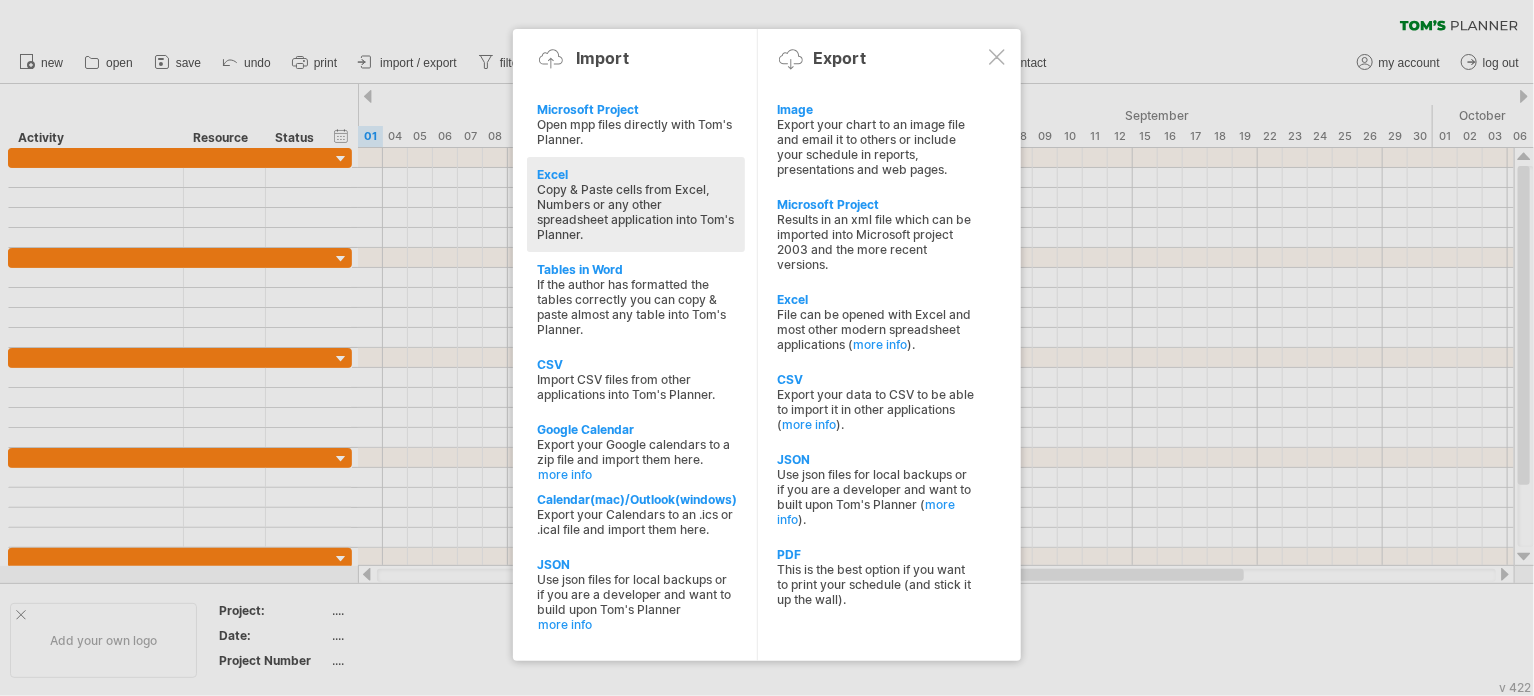 click on "Copy & Paste cells from Excel, Numbers or any other spreadsheet application into Tom's Planner." at bounding box center (636, 212) 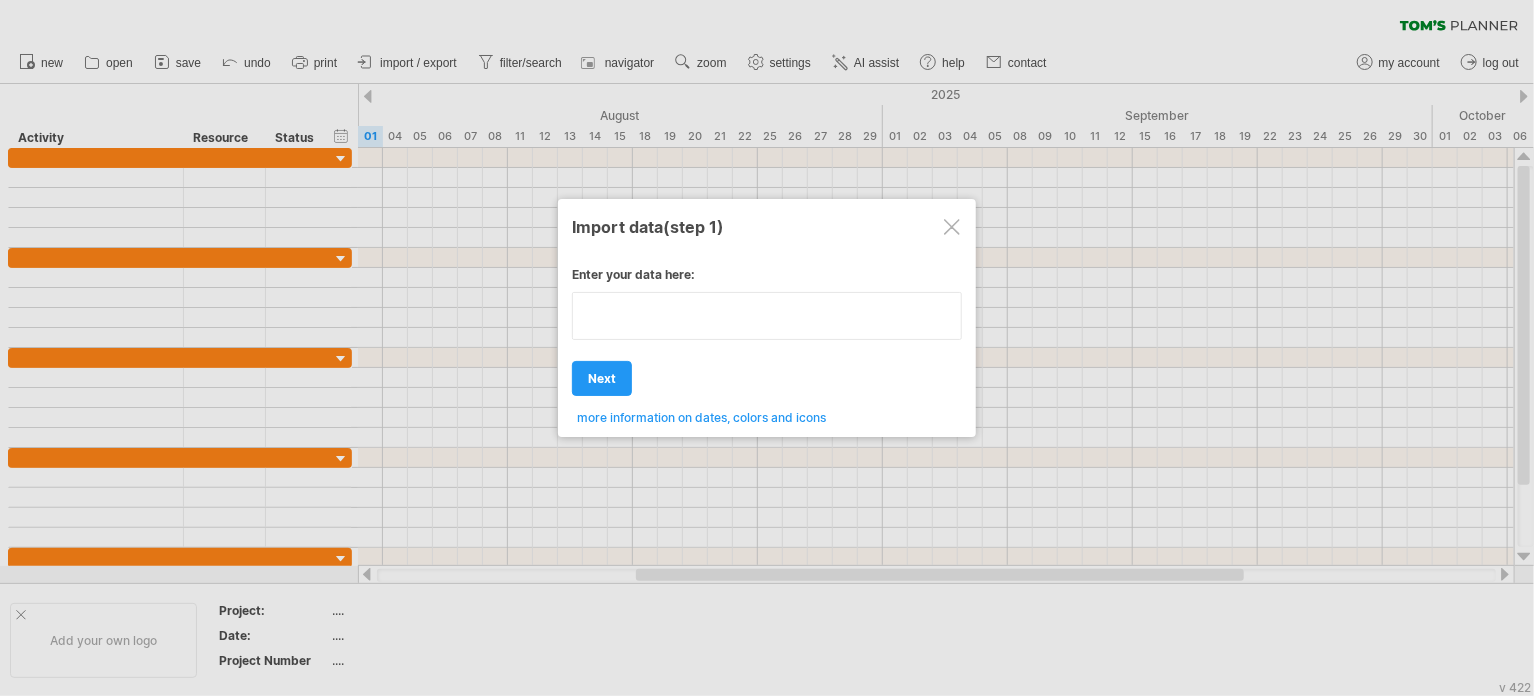 click at bounding box center [767, 316] 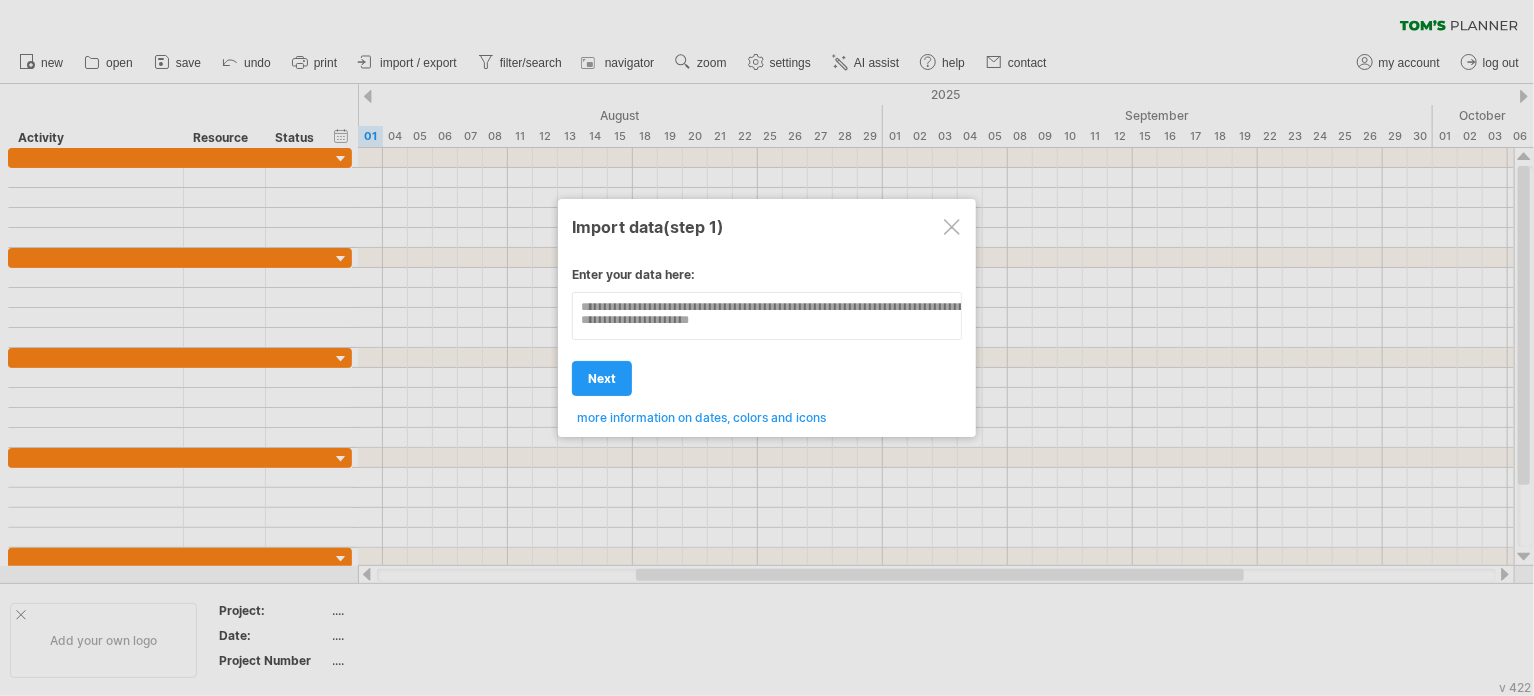 scroll, scrollTop: 22, scrollLeft: 0, axis: vertical 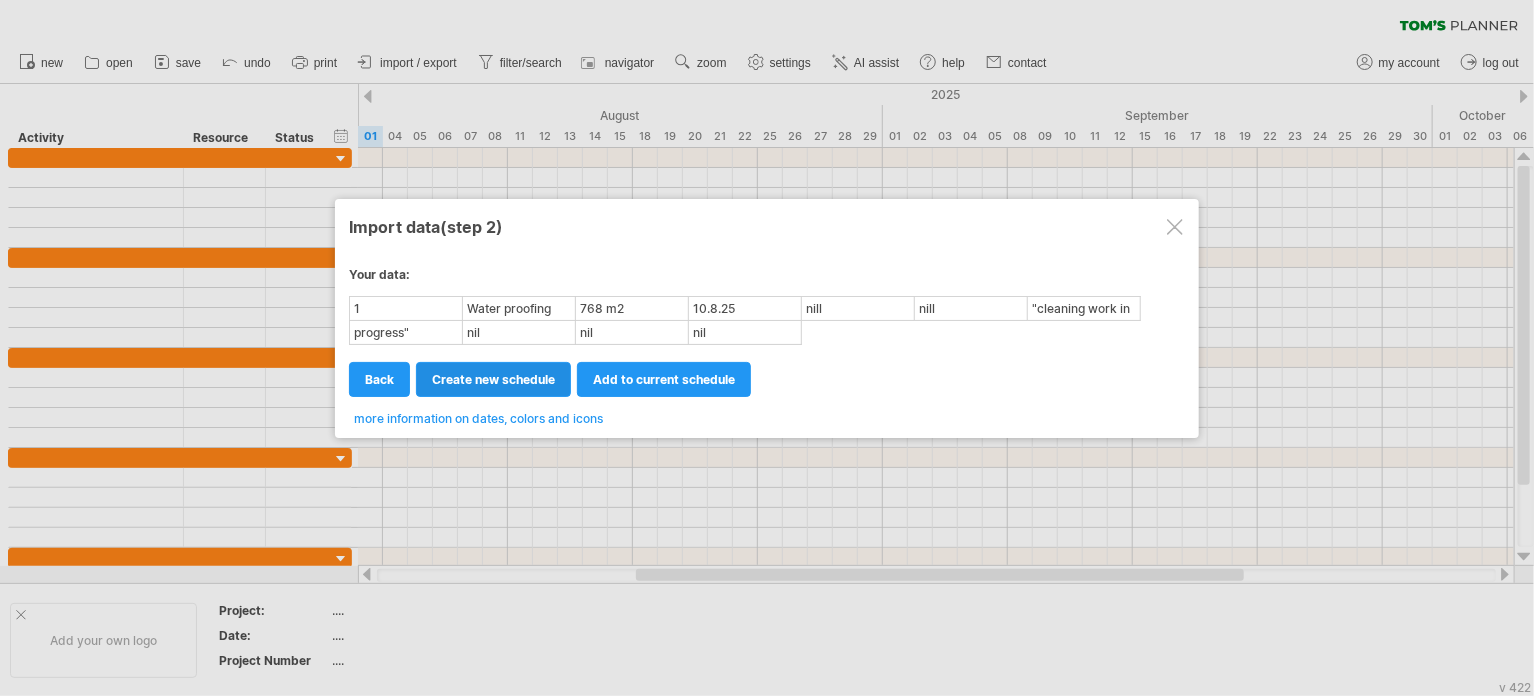 click on "create new schedule" at bounding box center (493, 379) 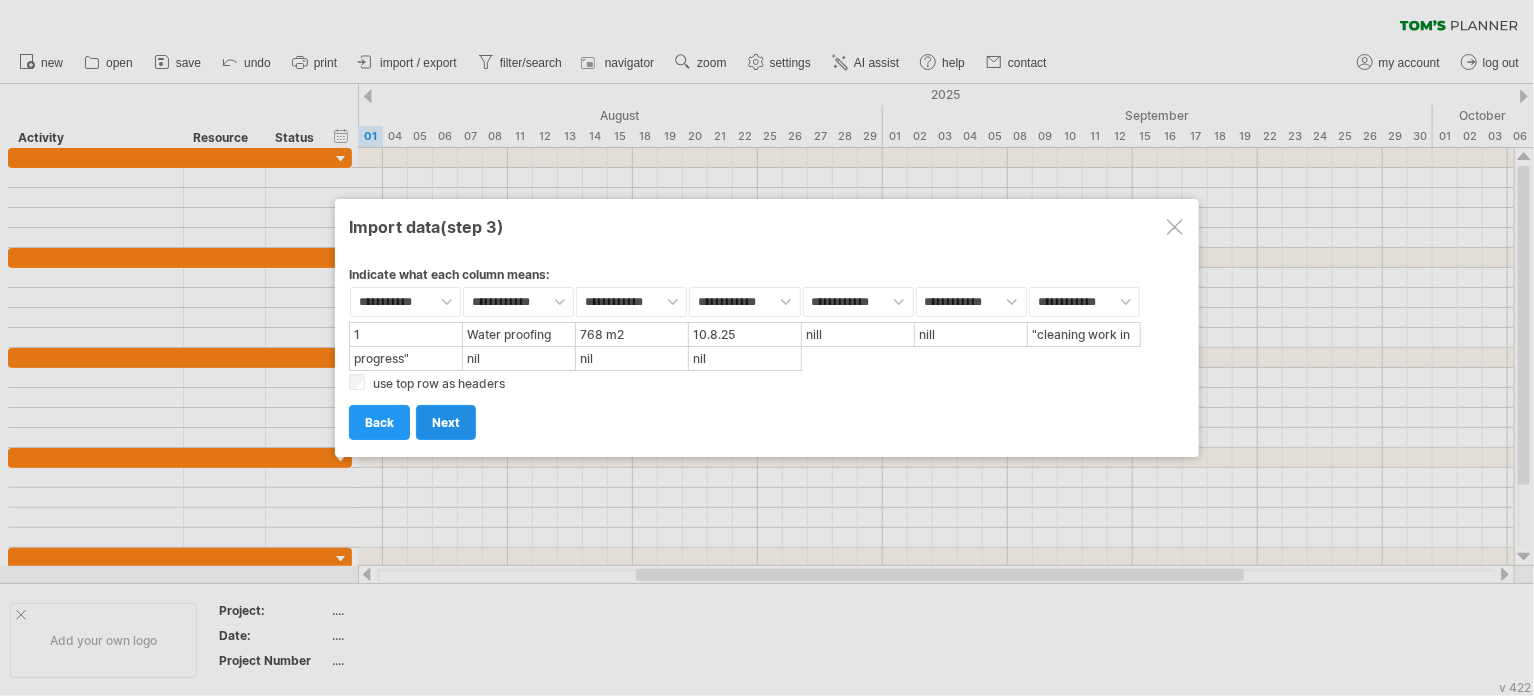 click on "next" at bounding box center [446, 422] 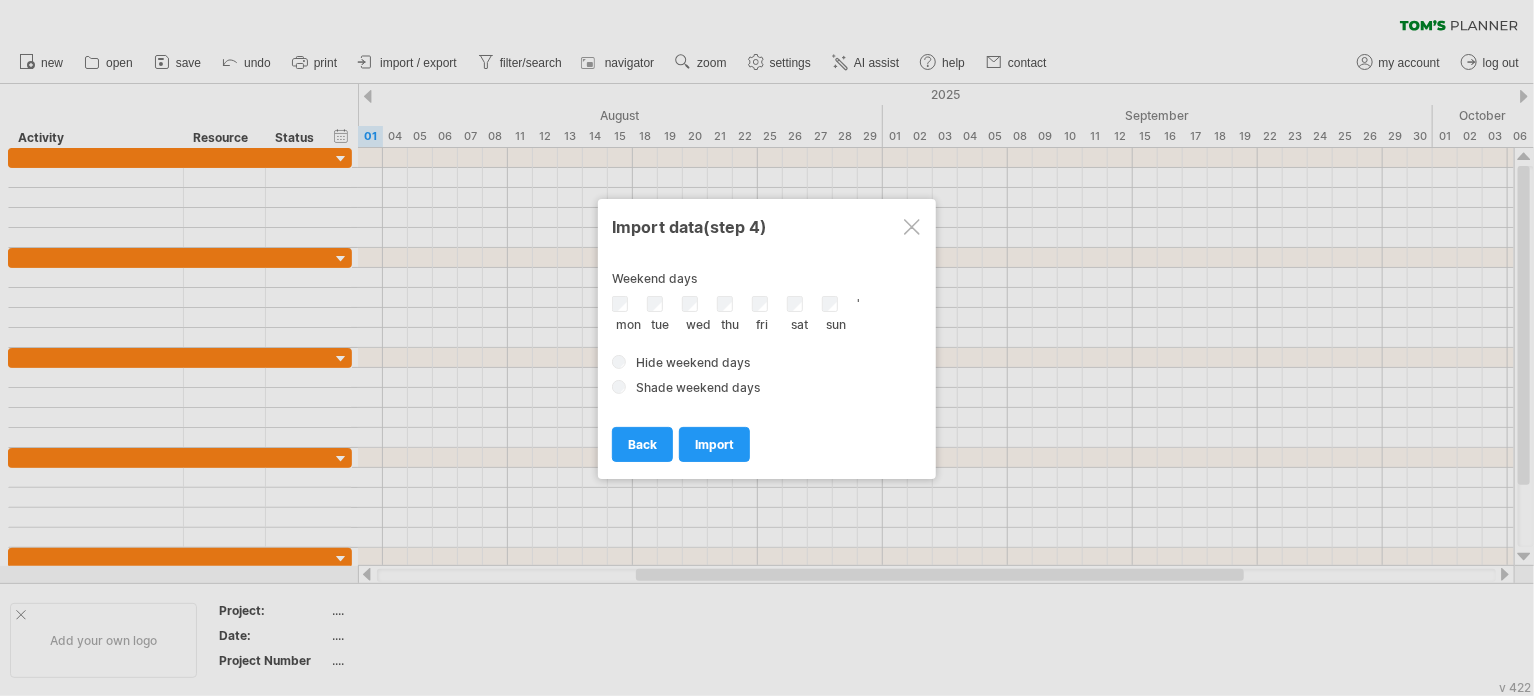 click on "wed" at bounding box center [699, 313] 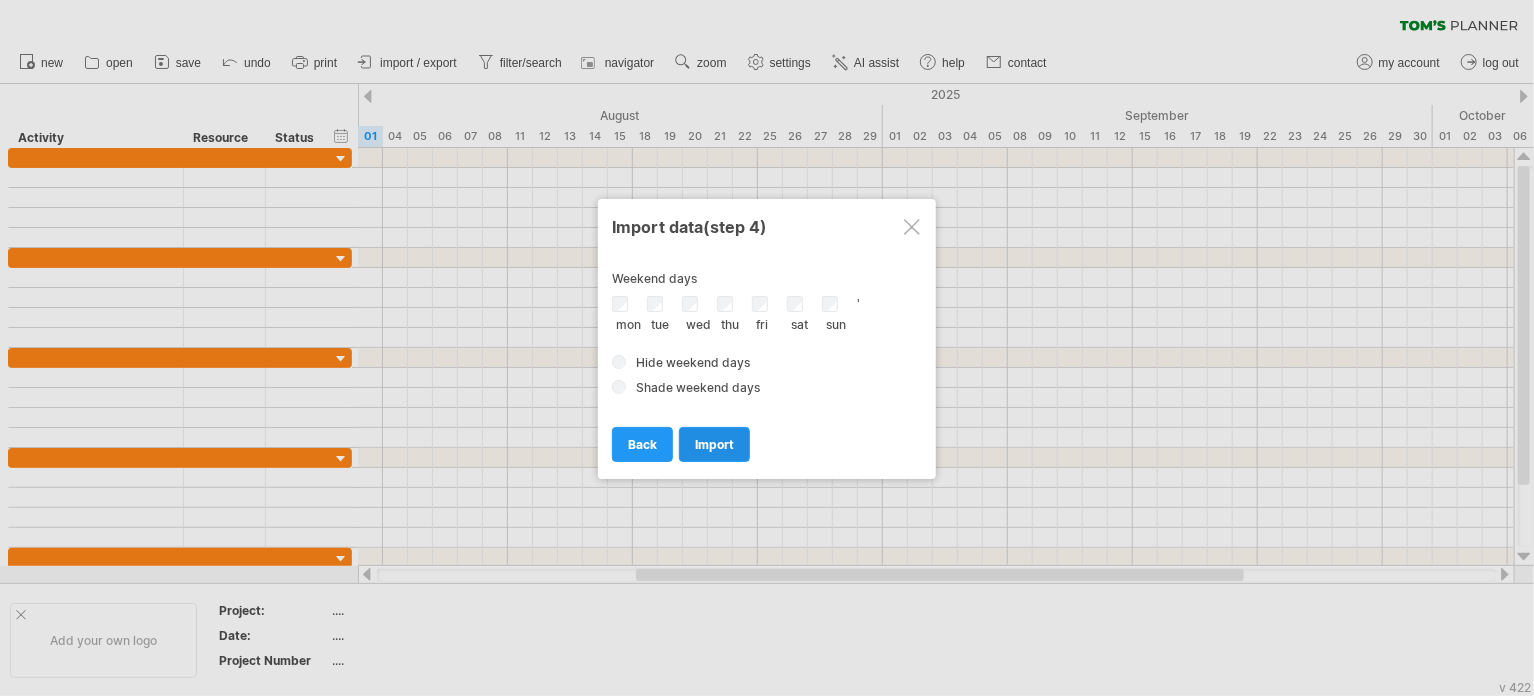 click on "import" at bounding box center (714, 444) 